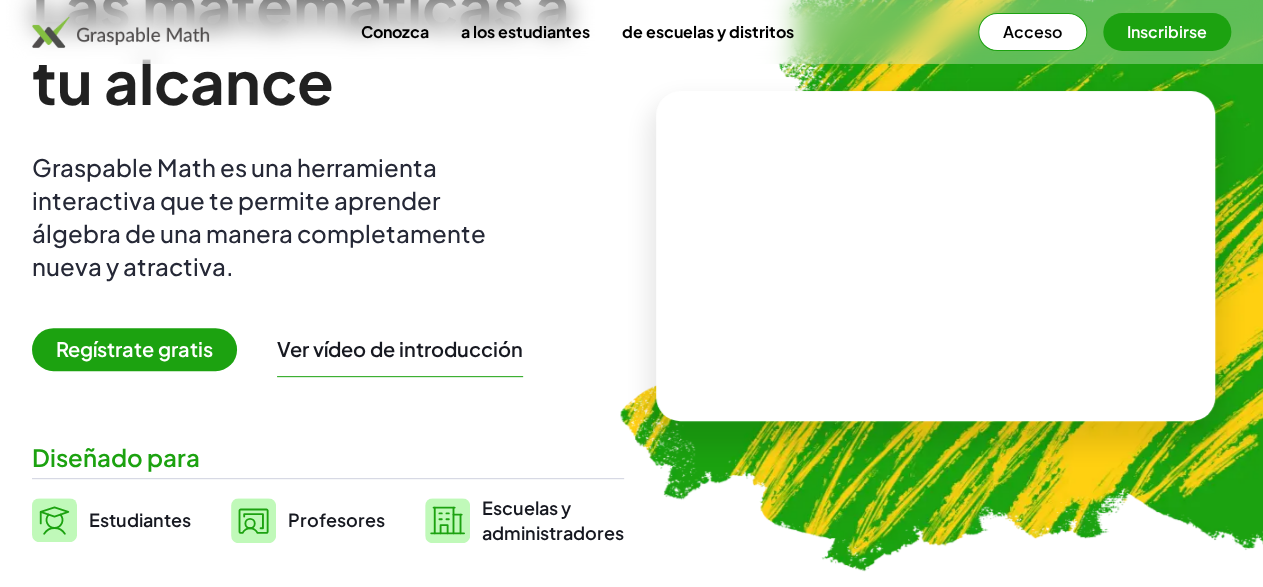 scroll, scrollTop: 155, scrollLeft: 0, axis: vertical 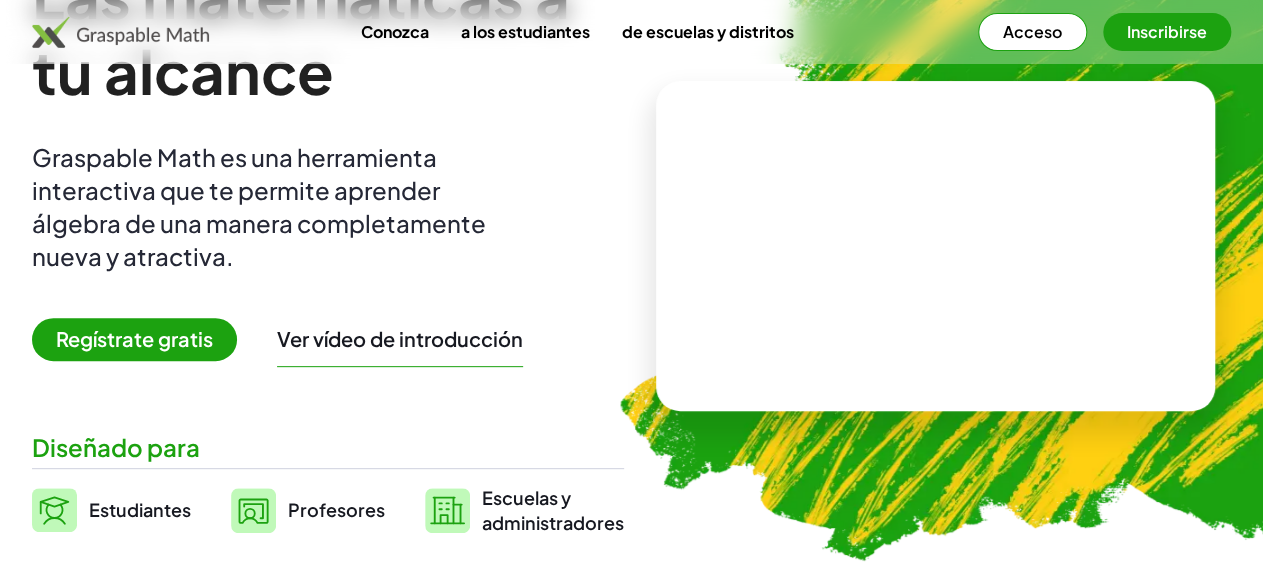 click at bounding box center [935, 246] 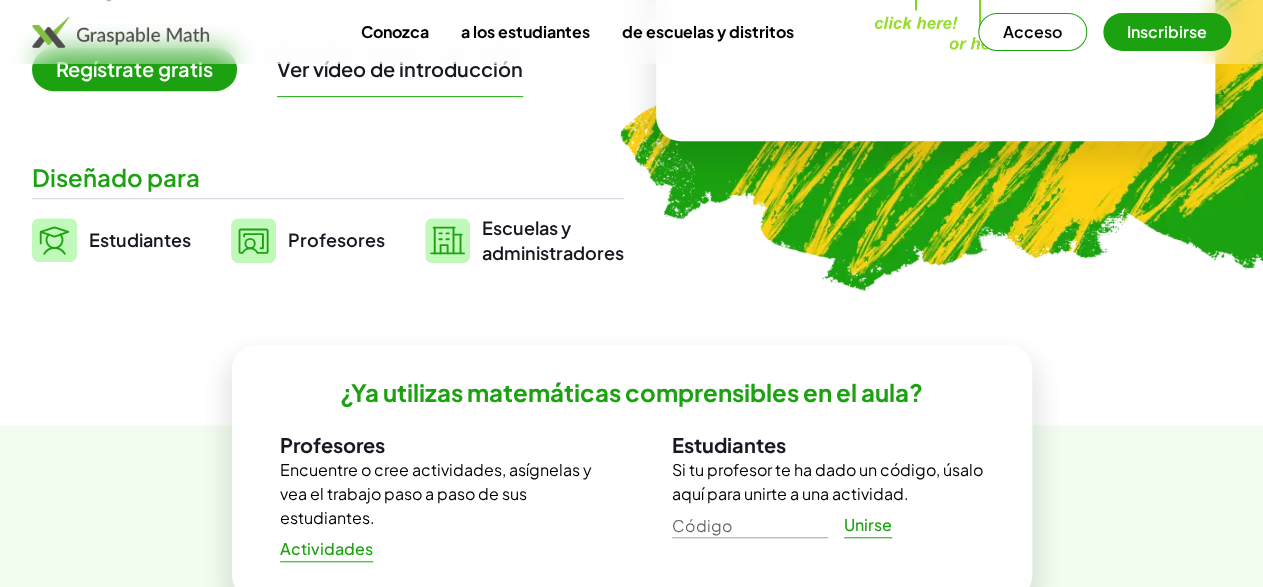 scroll, scrollTop: 427, scrollLeft: 0, axis: vertical 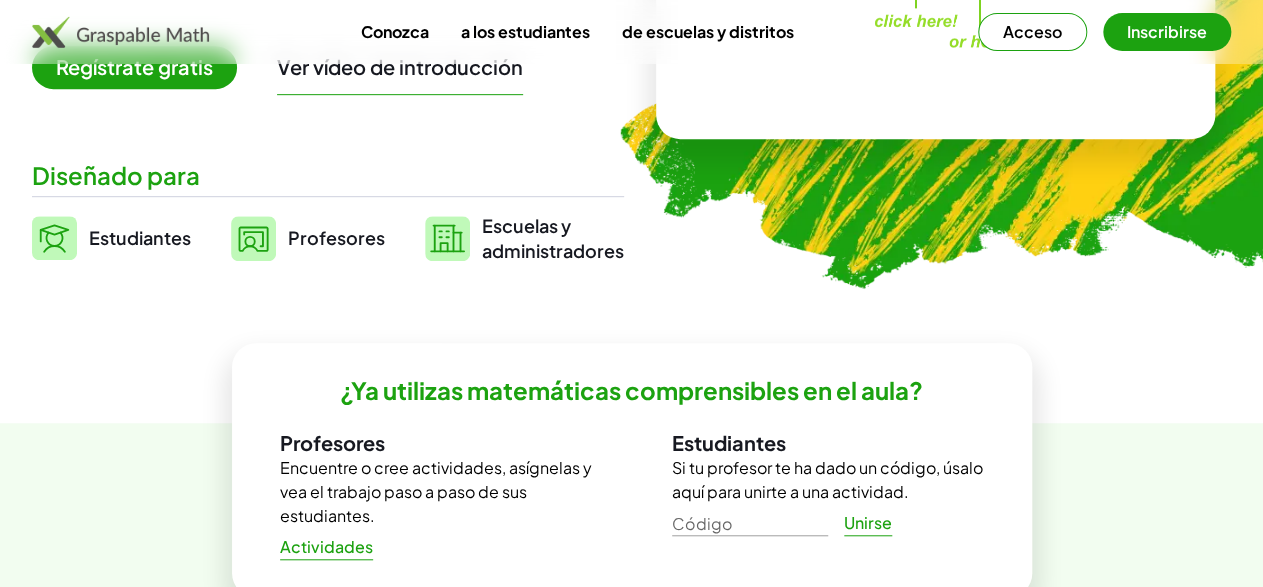 click 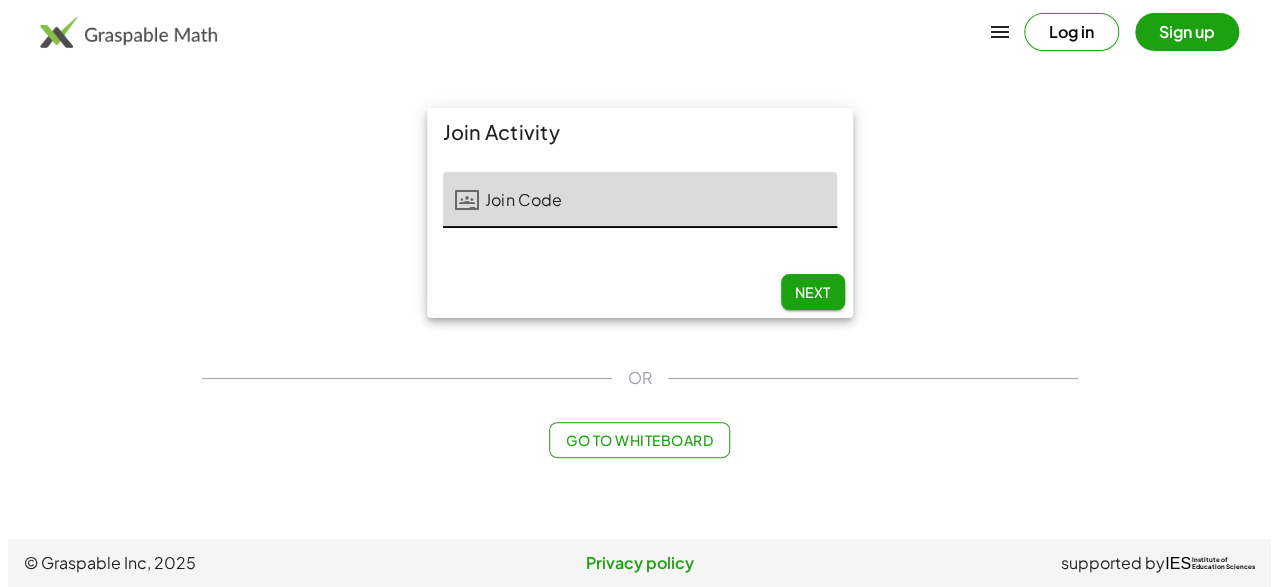 scroll, scrollTop: 0, scrollLeft: 0, axis: both 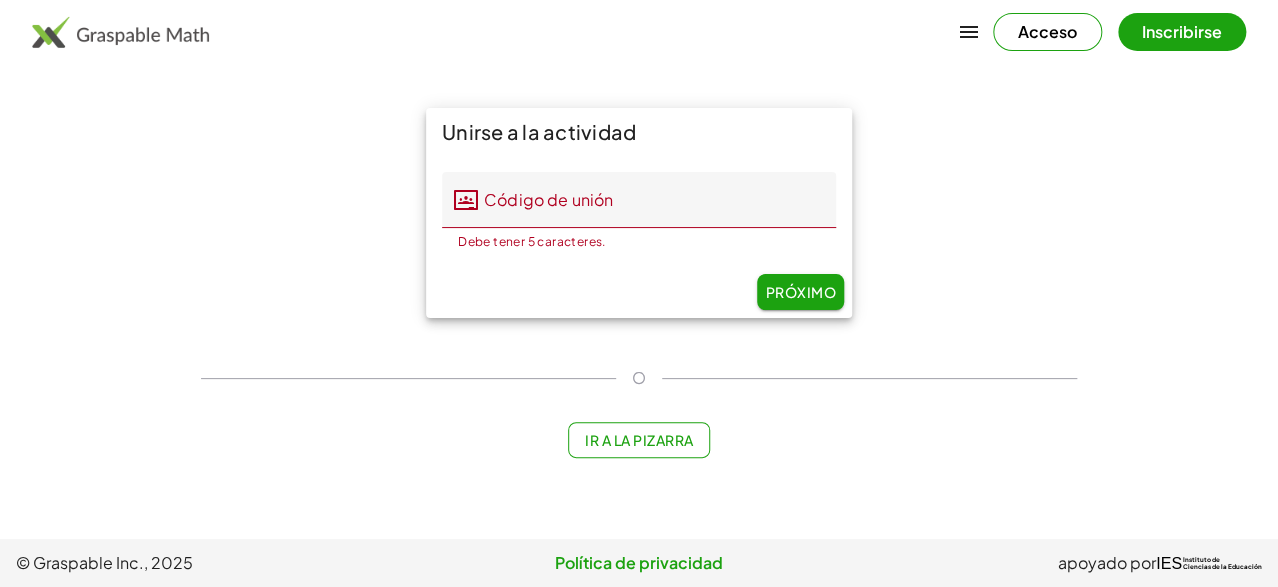 click on "Código de unión" 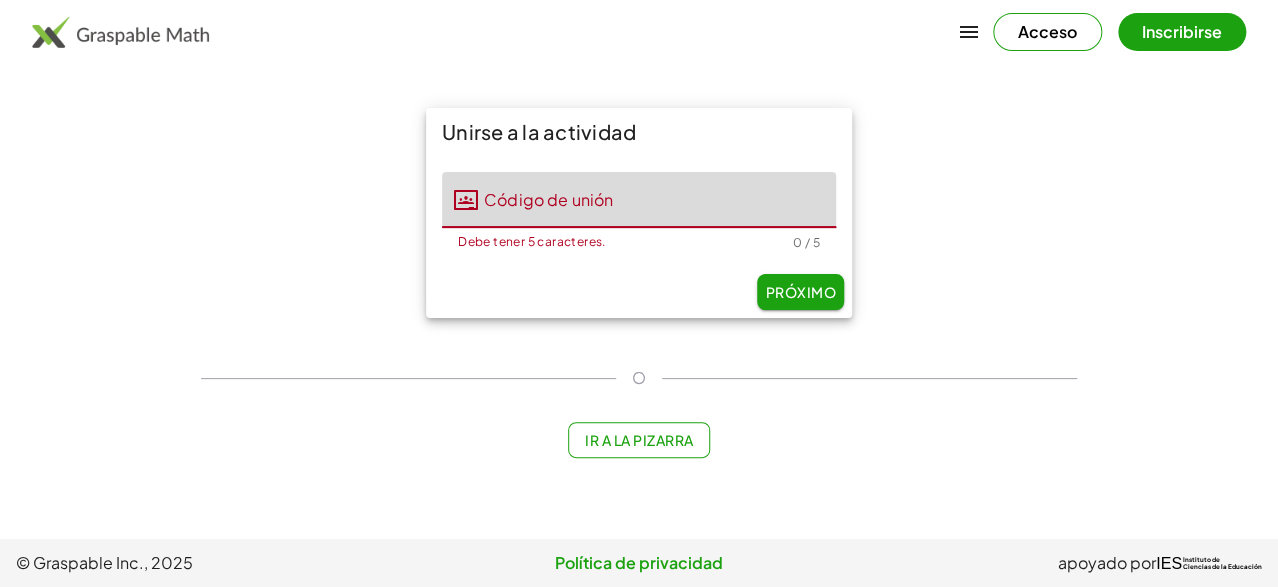 click on "Código de unión" 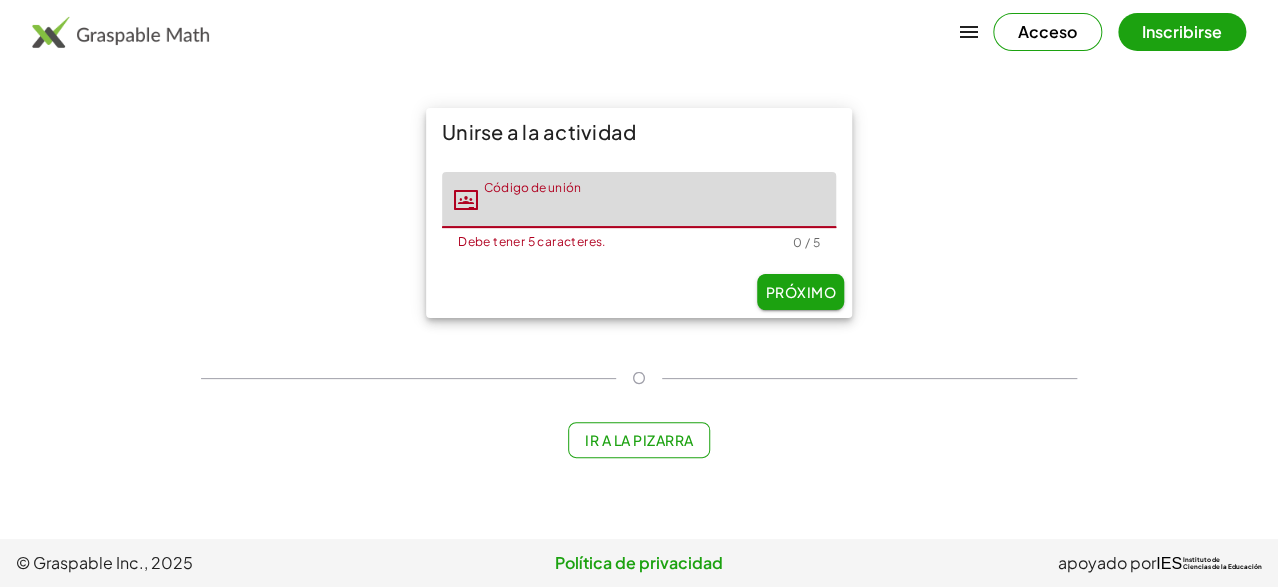 click on "Código de unión" 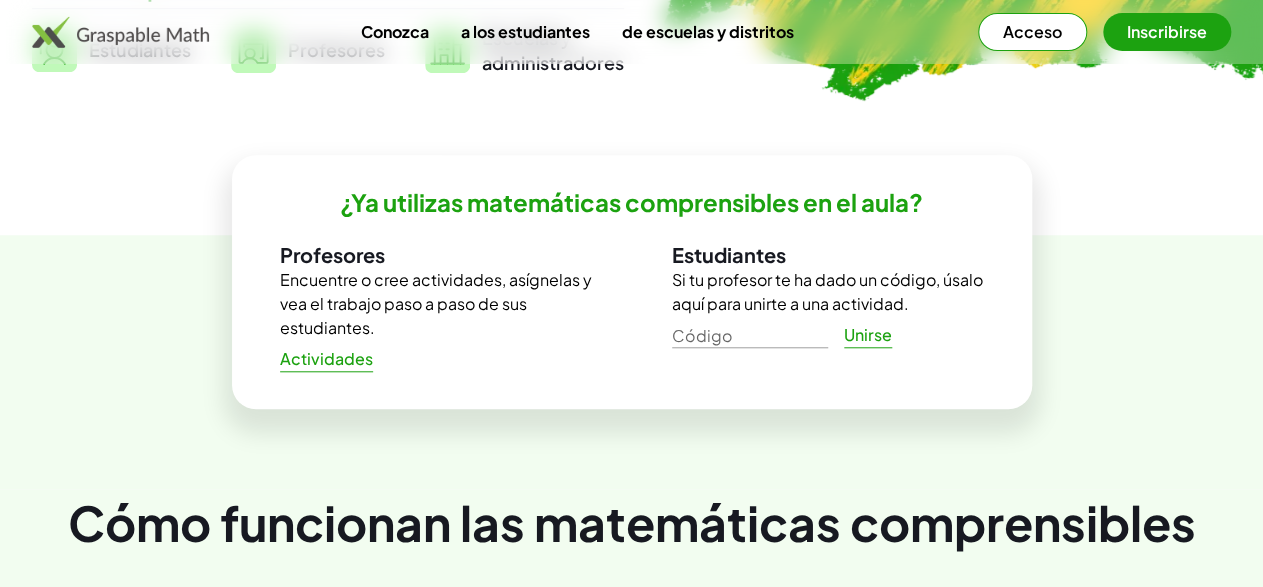 scroll, scrollTop: 661, scrollLeft: 0, axis: vertical 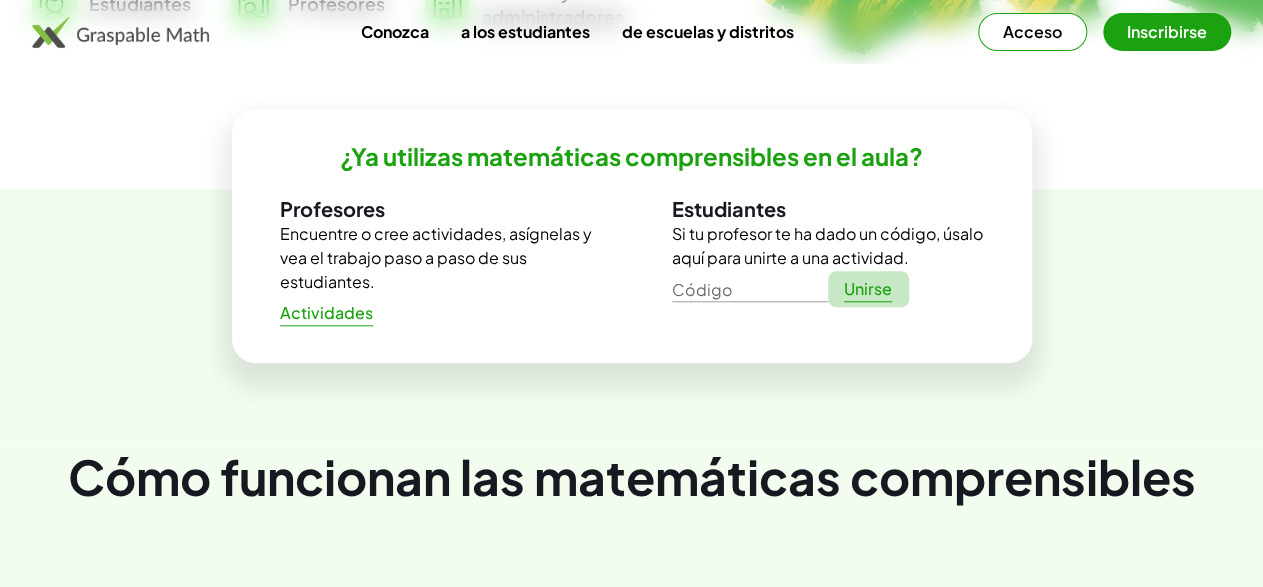 click on "Unirse" at bounding box center [868, 288] 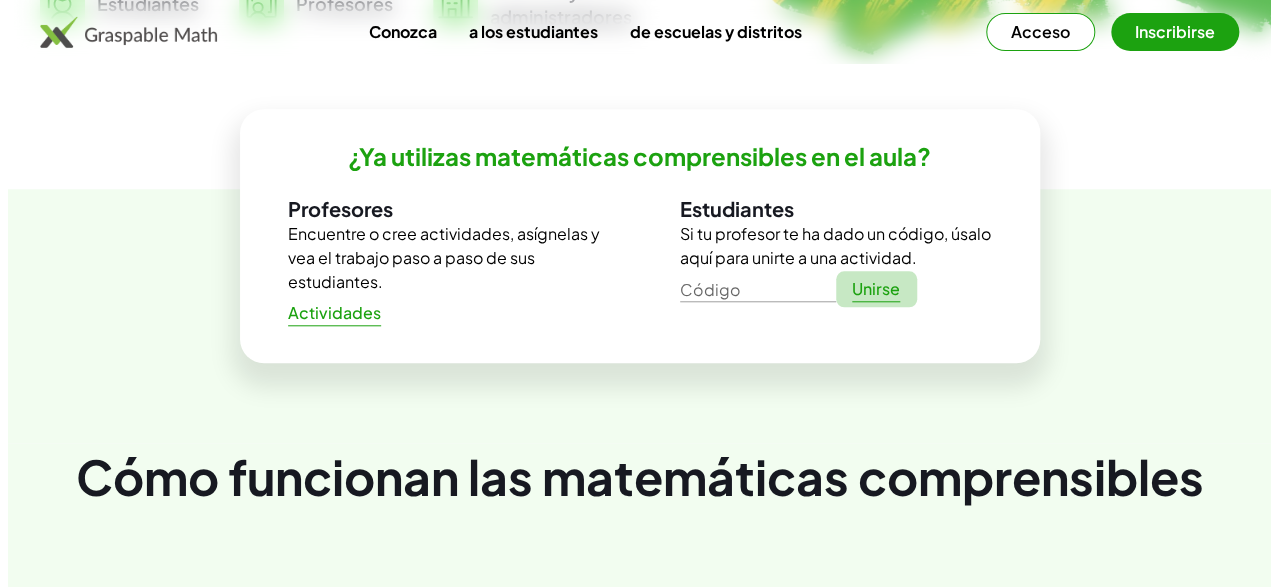 scroll, scrollTop: 0, scrollLeft: 0, axis: both 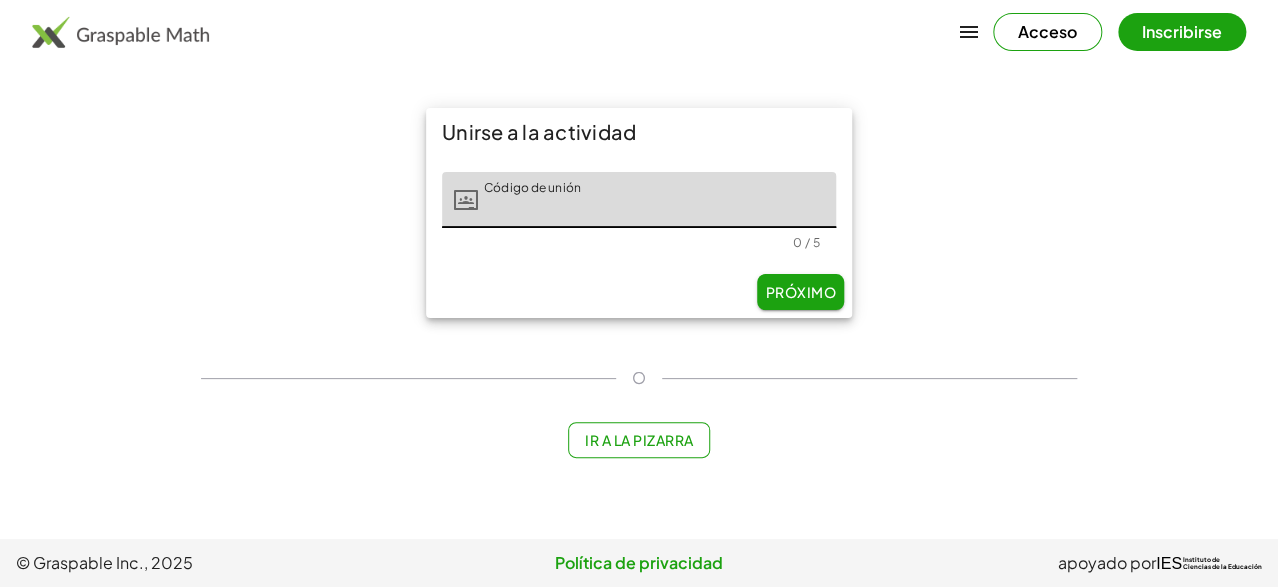 click on "Código de unión" 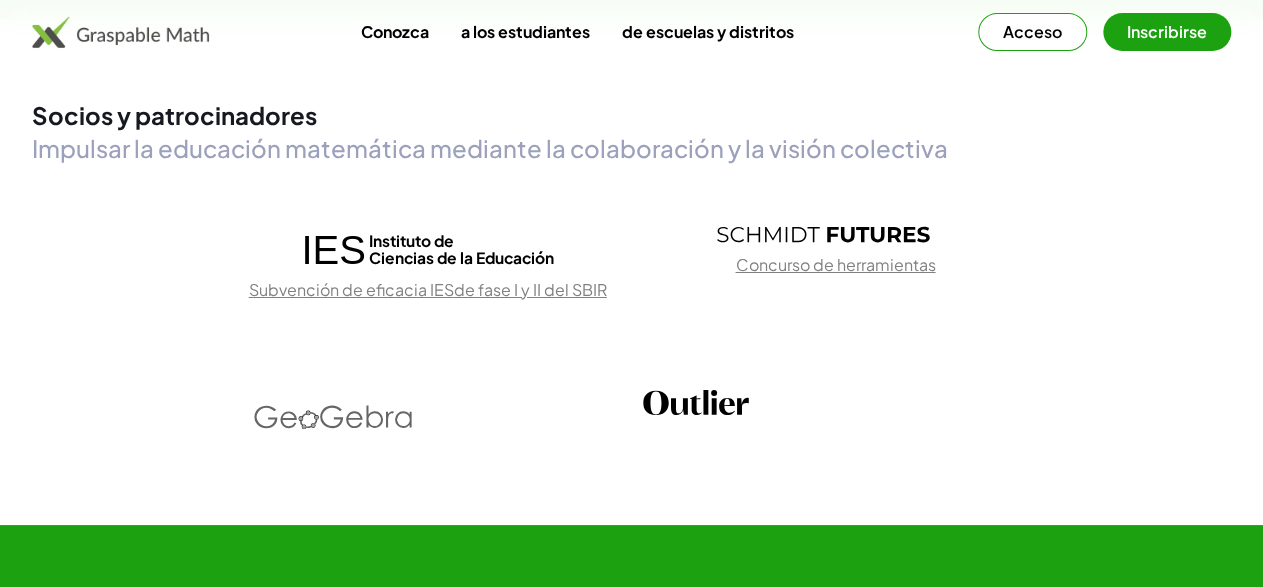 scroll, scrollTop: 3115, scrollLeft: 0, axis: vertical 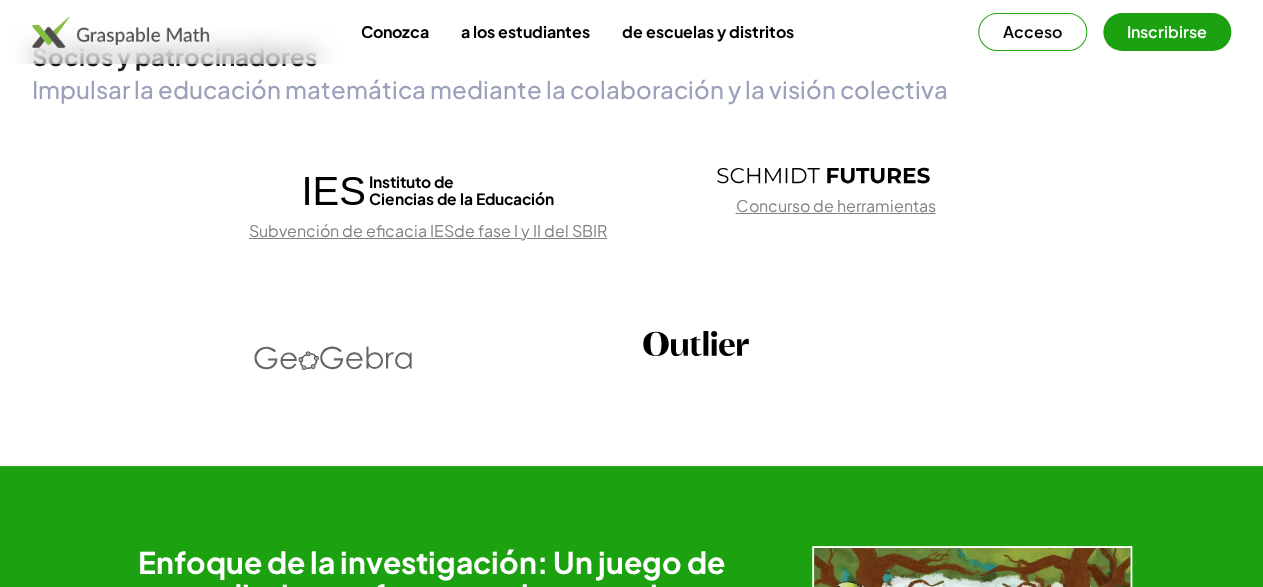 click on "Acceso" at bounding box center [1032, 32] 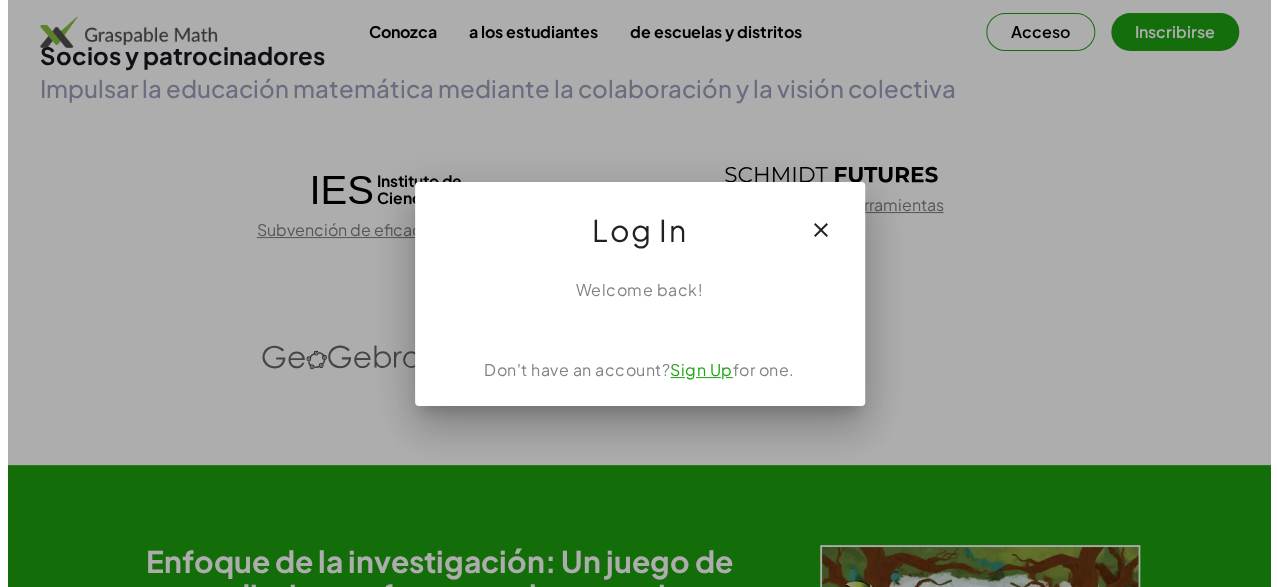 scroll, scrollTop: 0, scrollLeft: 0, axis: both 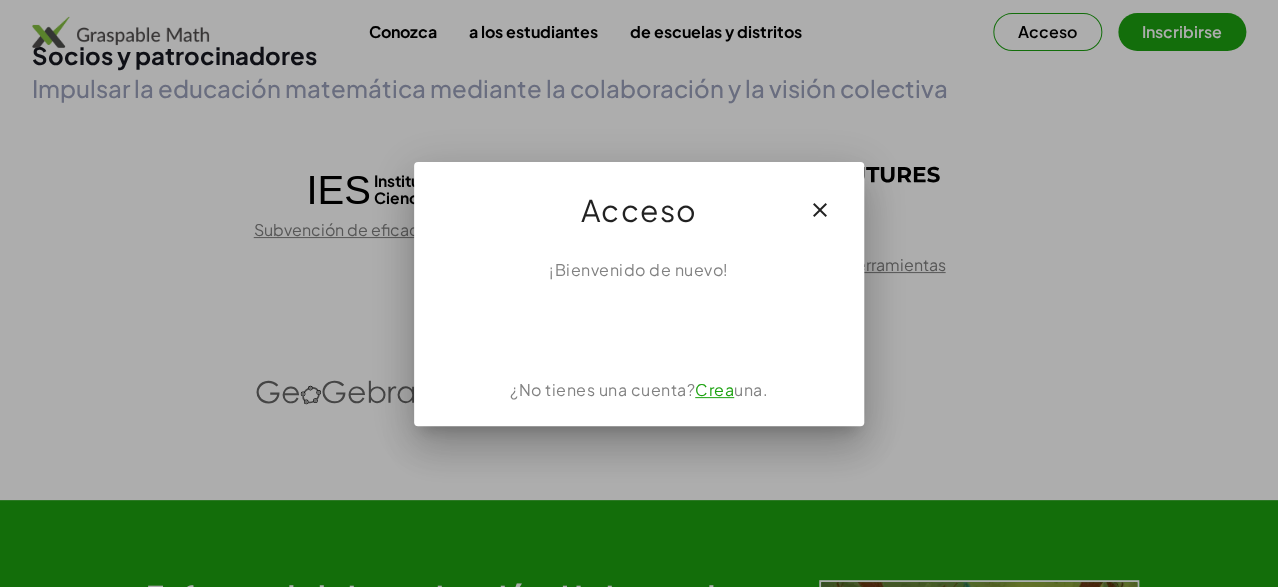 click on "I have read, understand, and accept the   Privacy policy ." 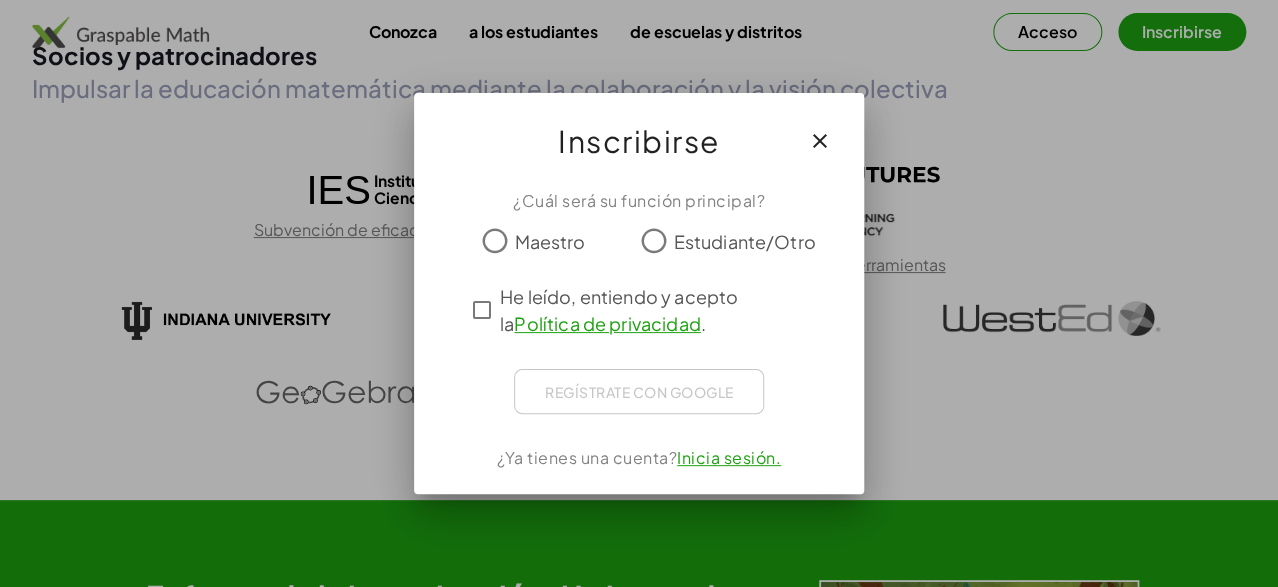 click on "Estudiante/Otro" at bounding box center [744, 241] 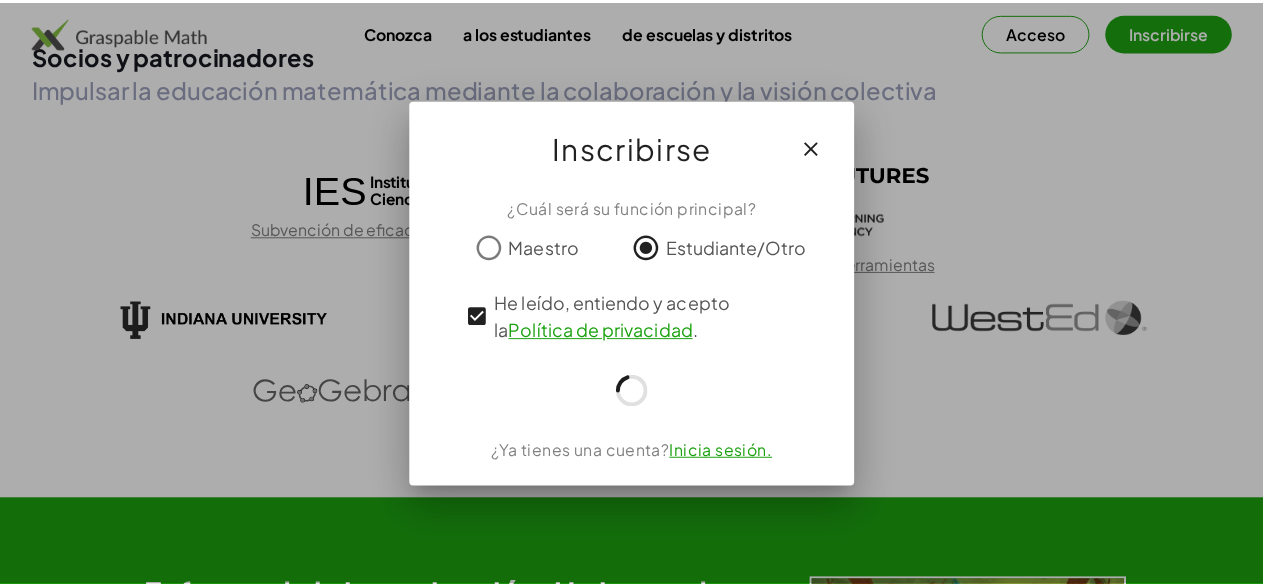 scroll, scrollTop: 3115, scrollLeft: 0, axis: vertical 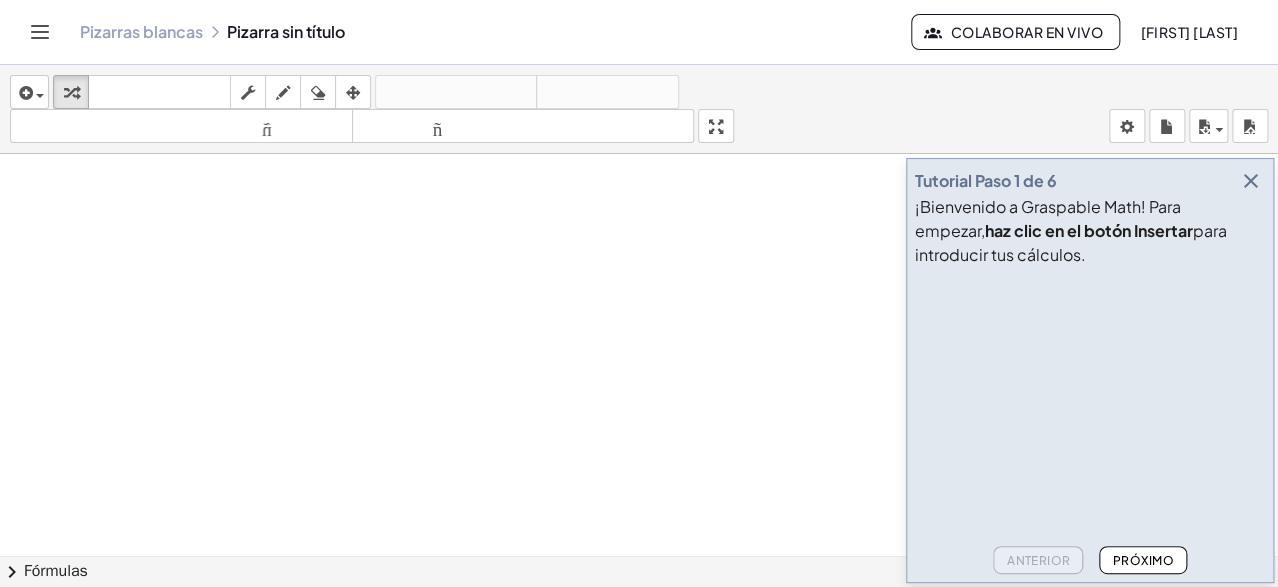 click at bounding box center (1251, 181) 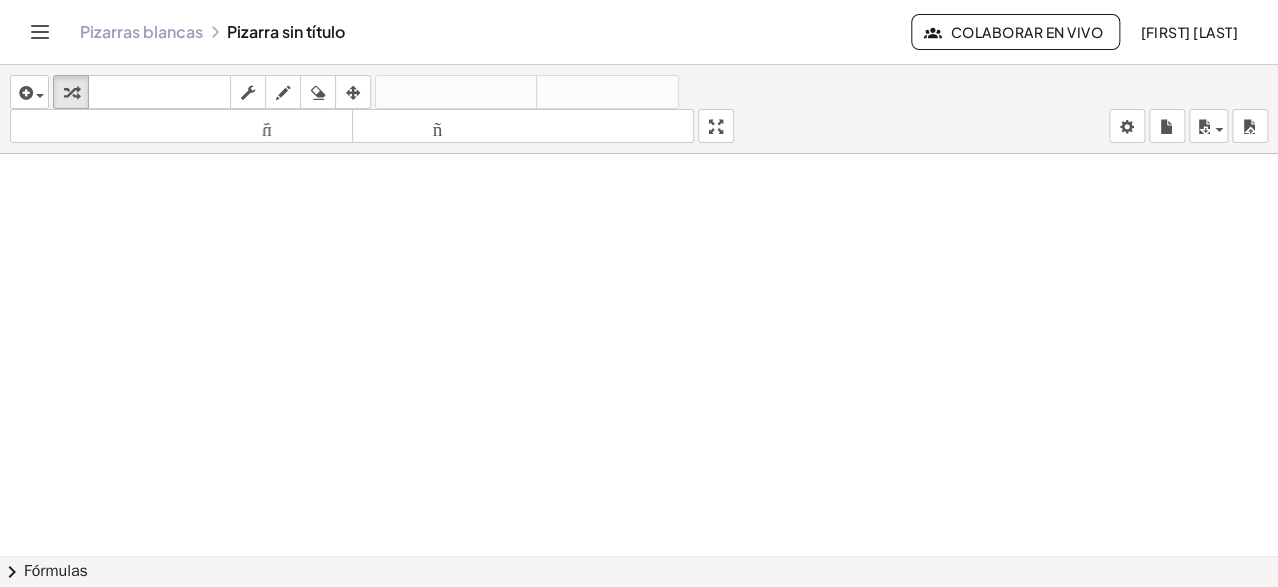 click at bounding box center [639, 501] 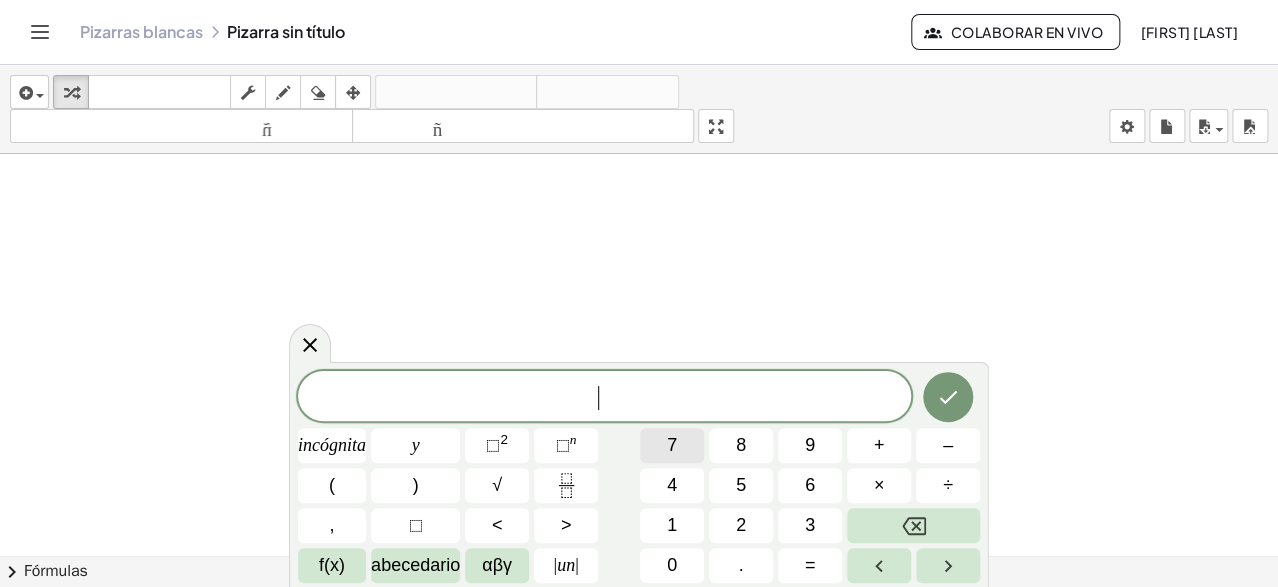 click on "7" at bounding box center [672, 445] 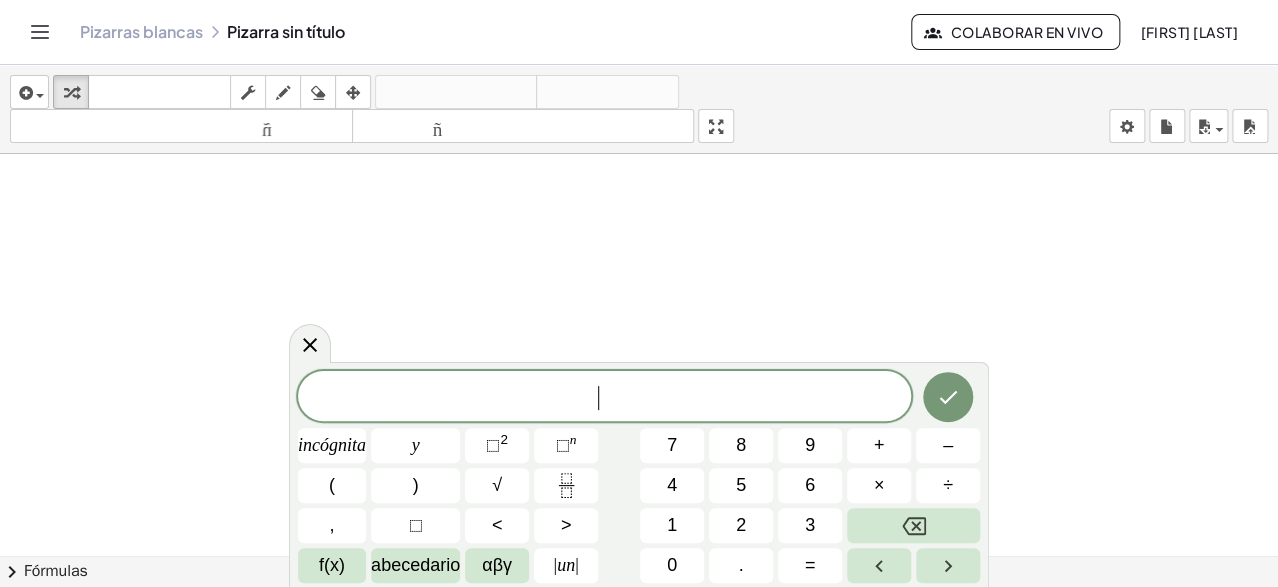click at bounding box center [639, 501] 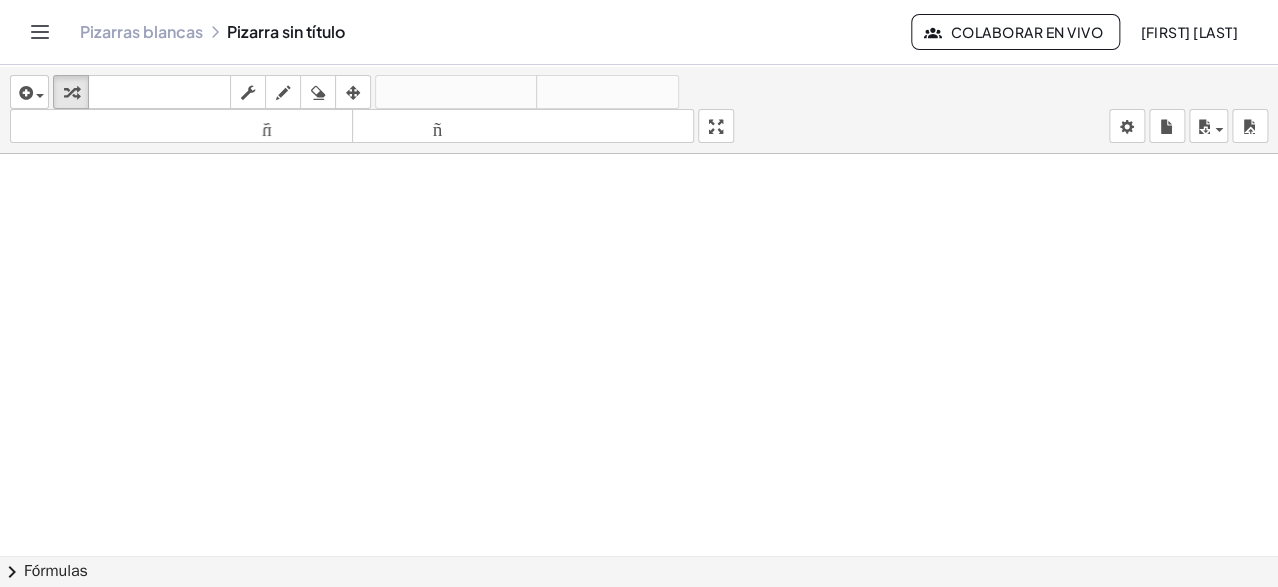 click at bounding box center [639, 501] 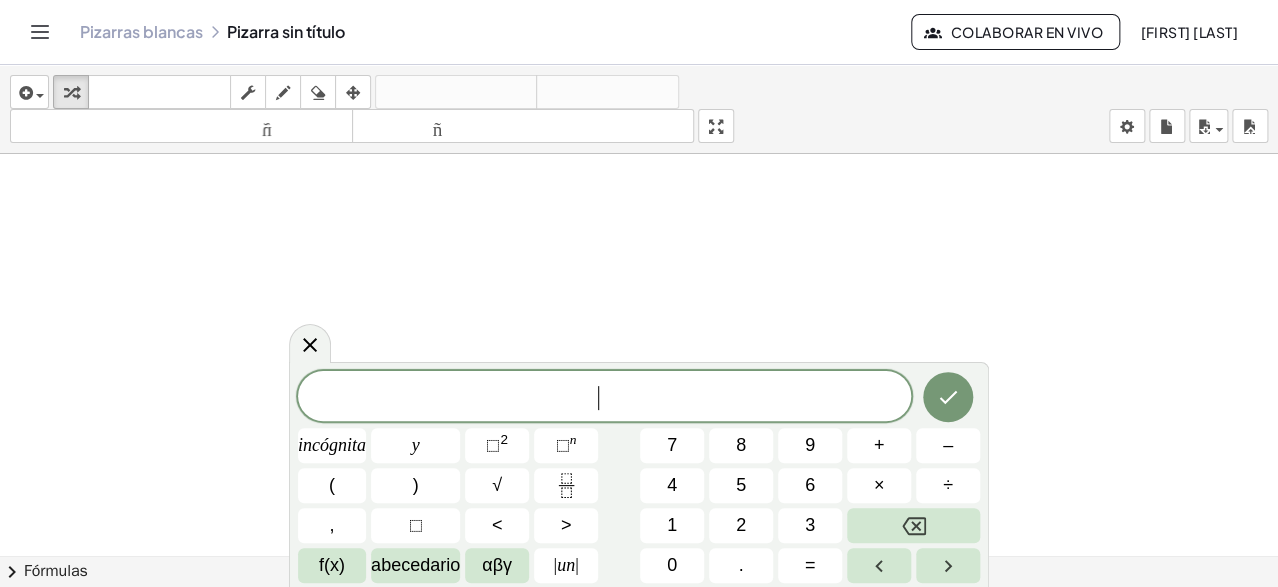 click on "​" at bounding box center [604, 398] 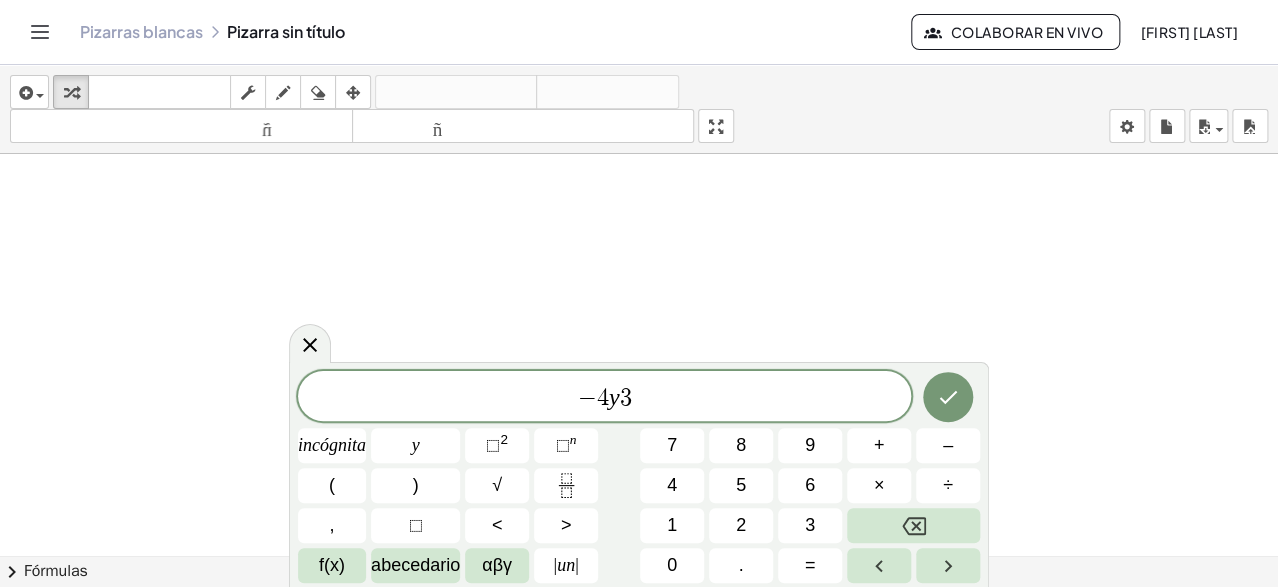 drag, startPoint x: 630, startPoint y: 396, endPoint x: 612, endPoint y: 392, distance: 18.439089 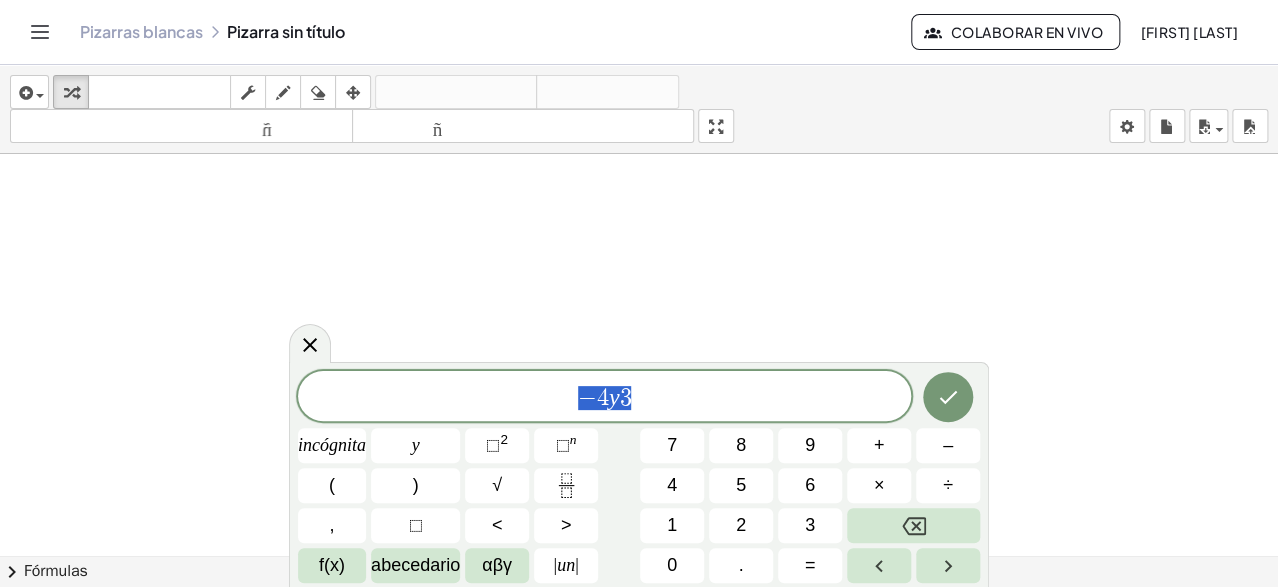 drag, startPoint x: 629, startPoint y: 397, endPoint x: 581, endPoint y: 398, distance: 48.010414 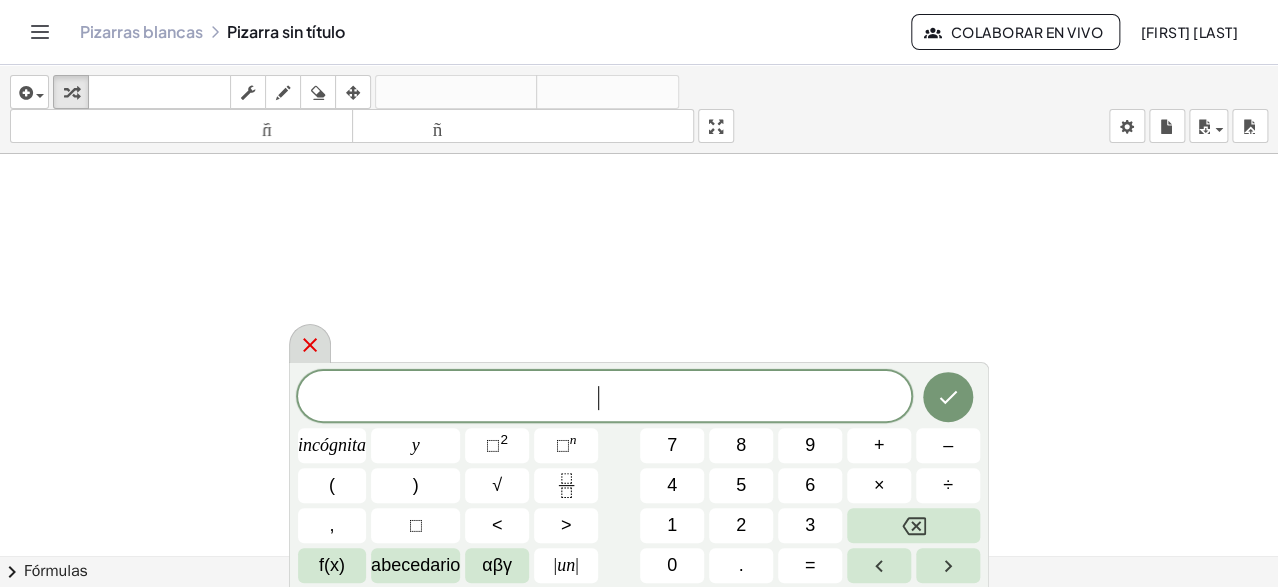 click 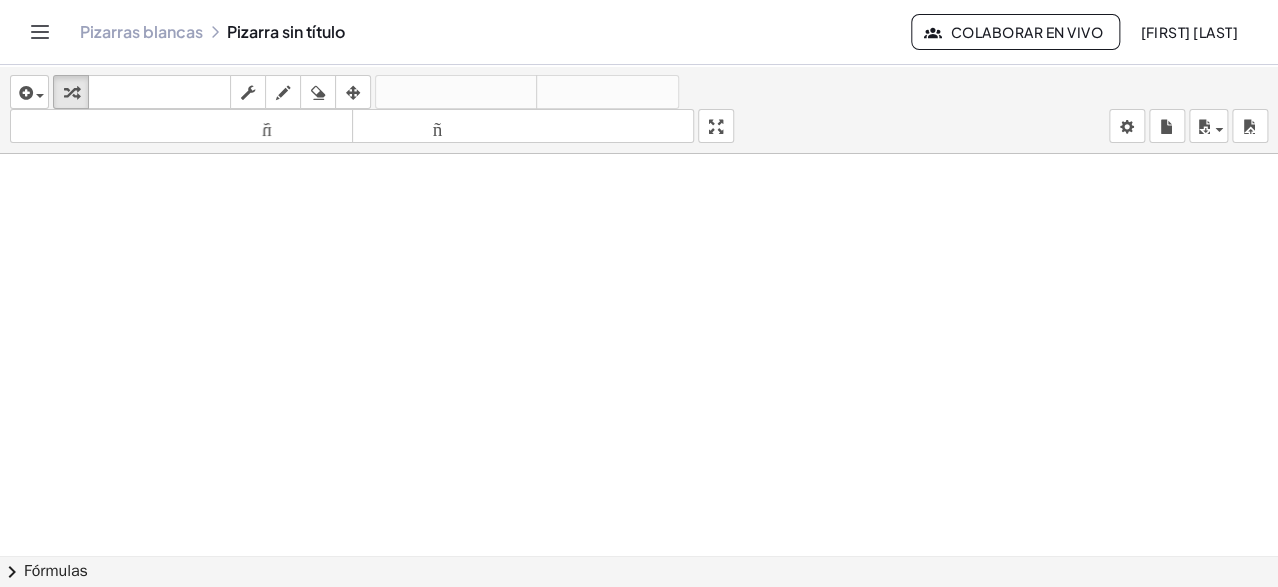 click at bounding box center (639, 501) 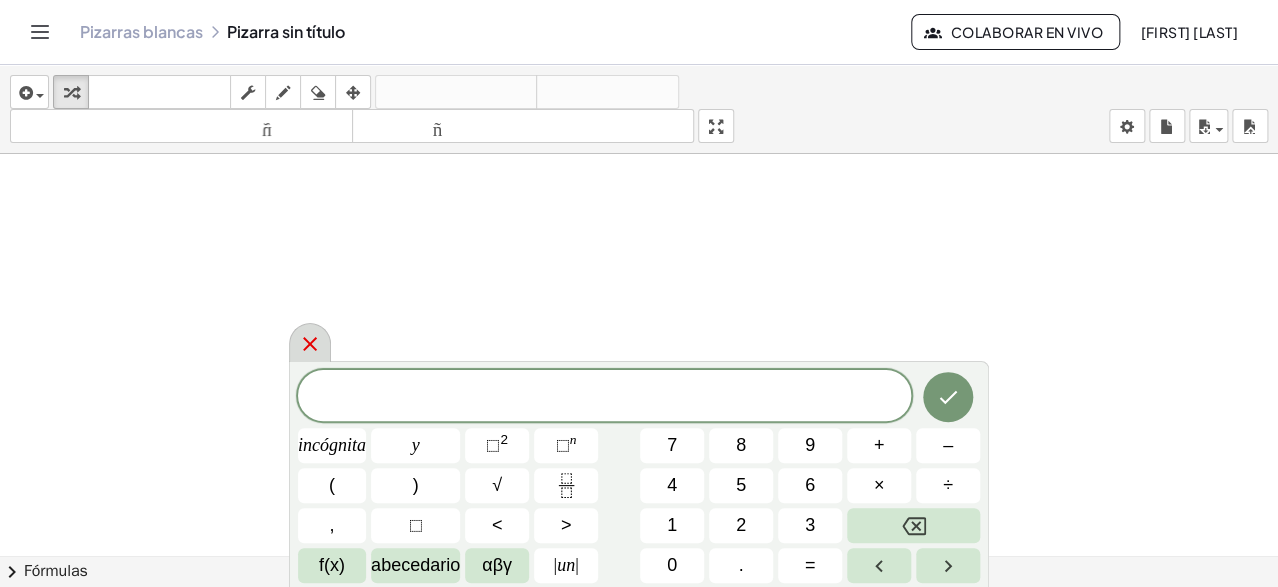 click 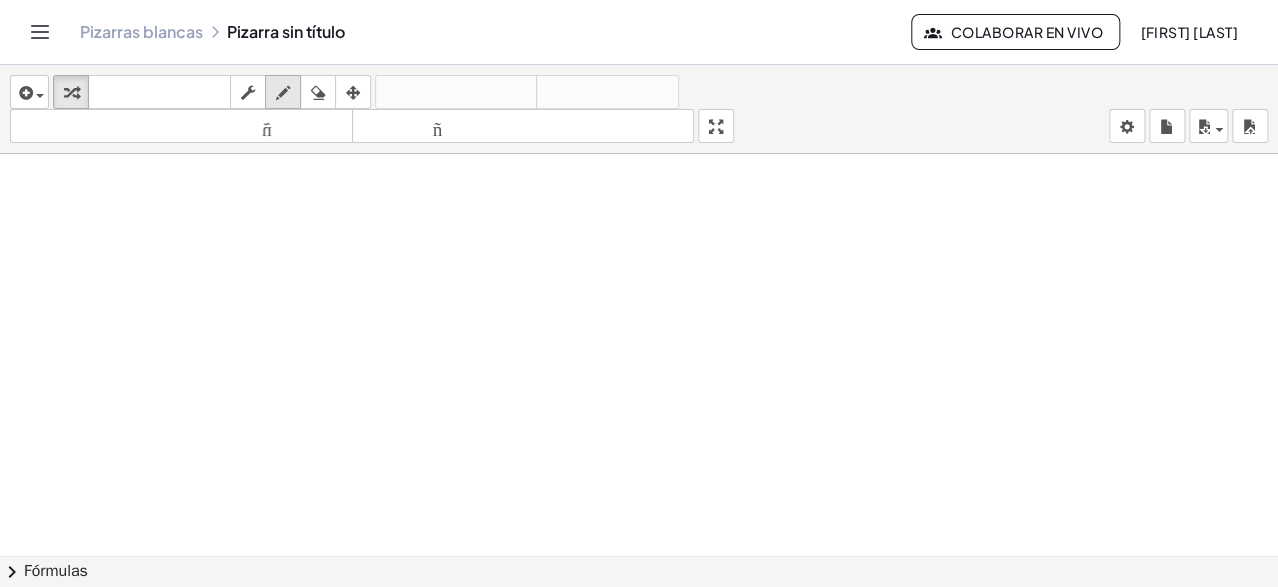 click at bounding box center (283, 93) 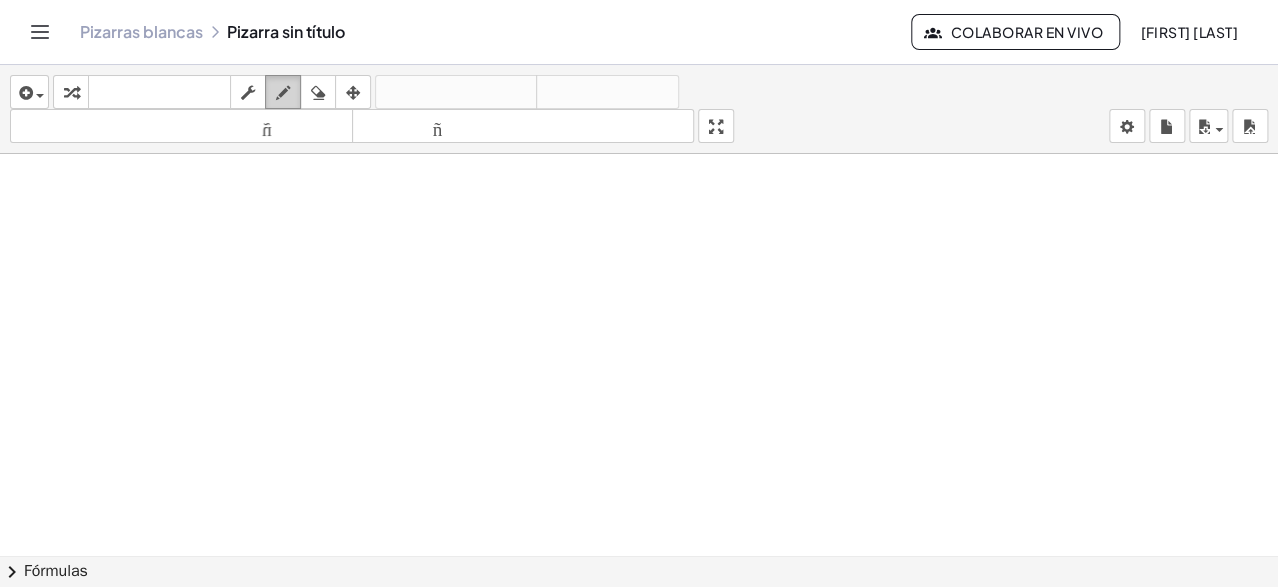 click at bounding box center [283, 93] 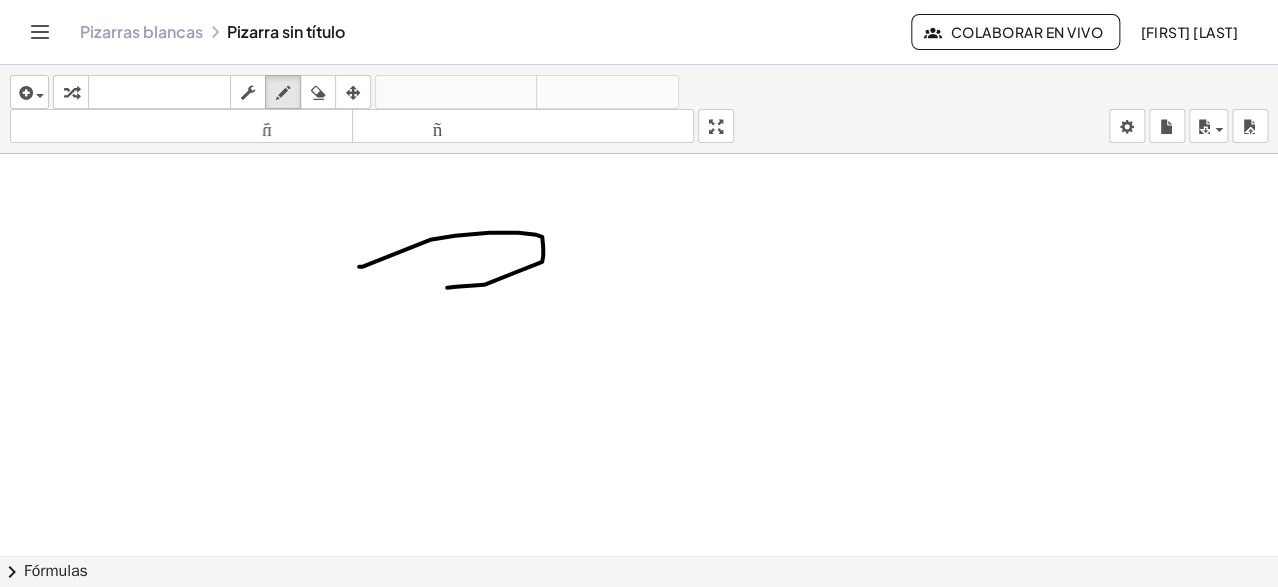 drag, startPoint x: 359, startPoint y: 266, endPoint x: 442, endPoint y: 287, distance: 85.61542 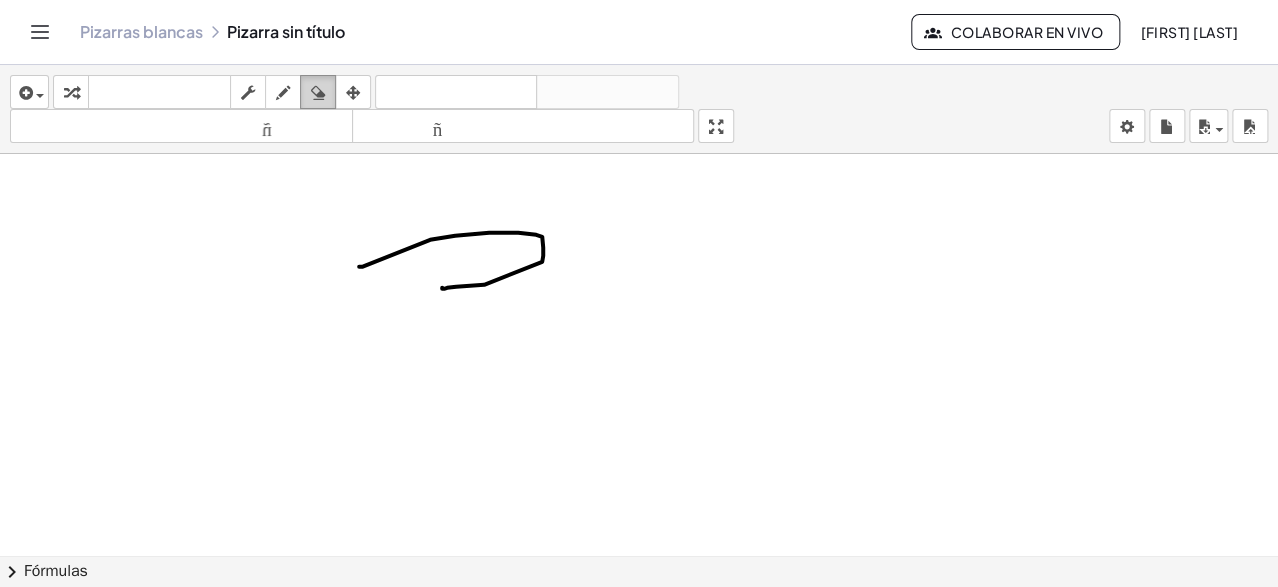 click at bounding box center (318, 93) 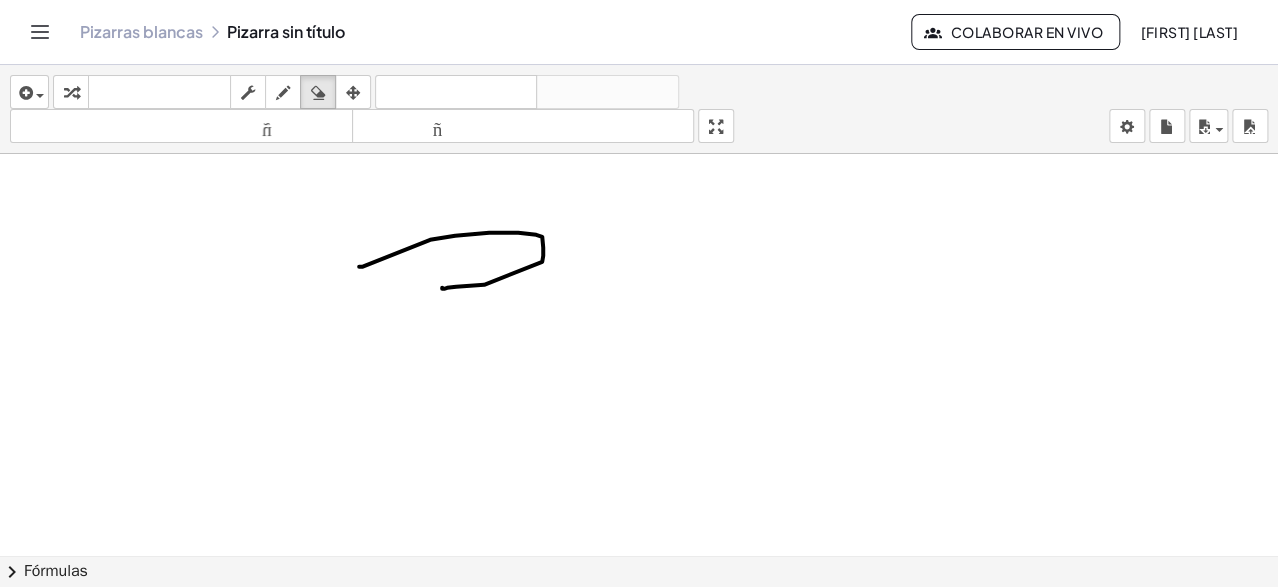 click at bounding box center (639, 501) 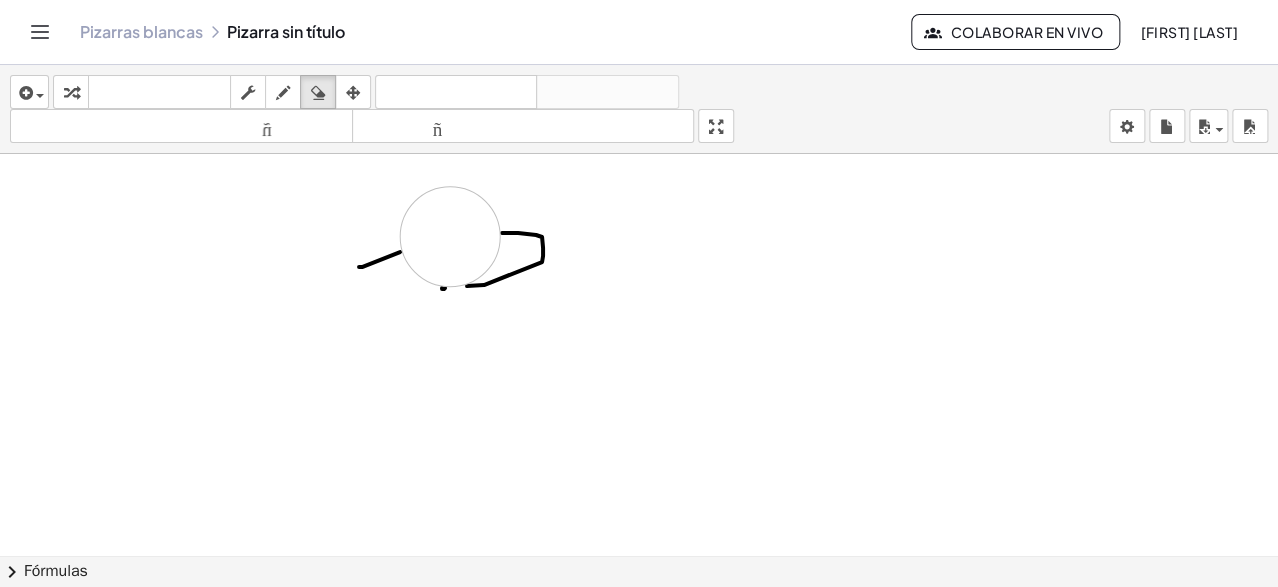 click at bounding box center (639, 501) 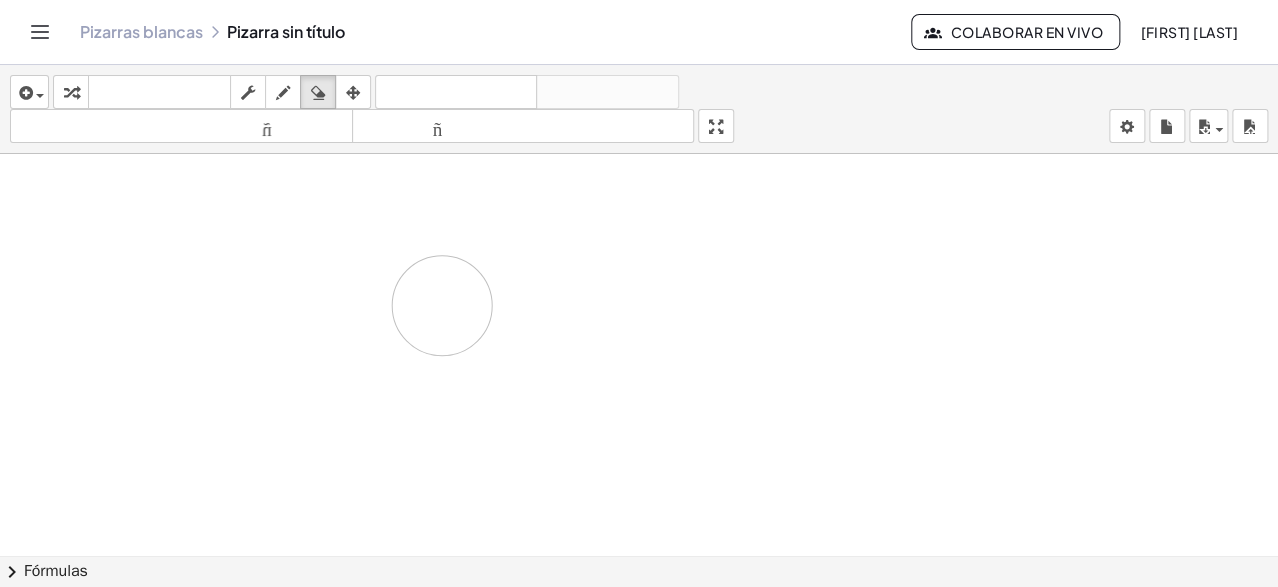 drag, startPoint x: 450, startPoint y: 236, endPoint x: 540, endPoint y: 252, distance: 91.411156 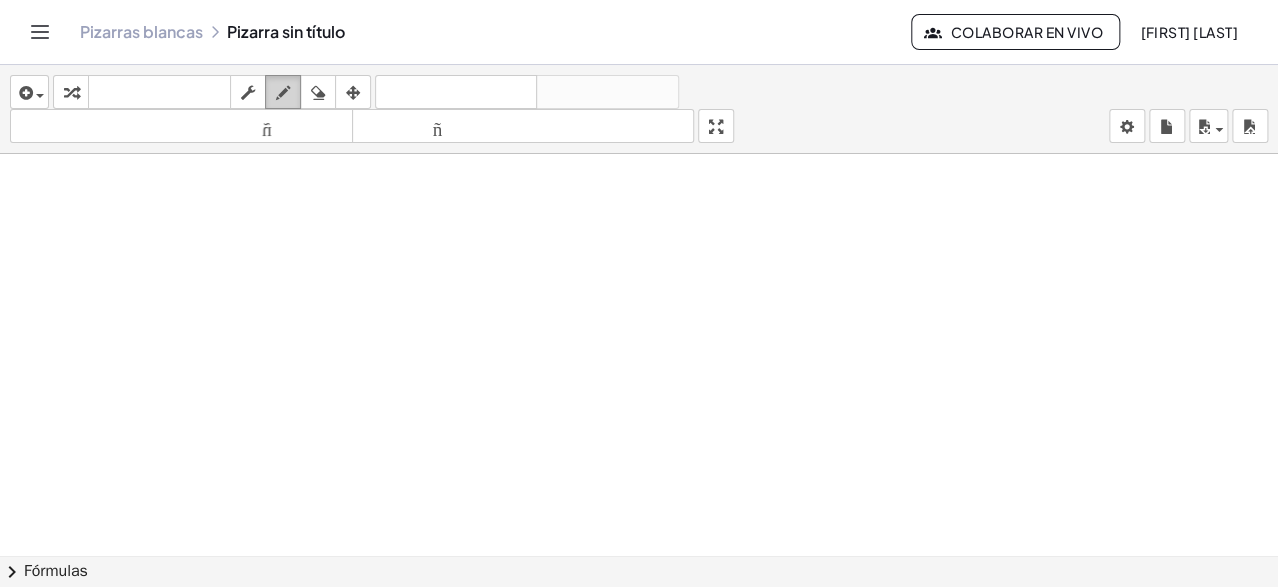 click at bounding box center [283, 92] 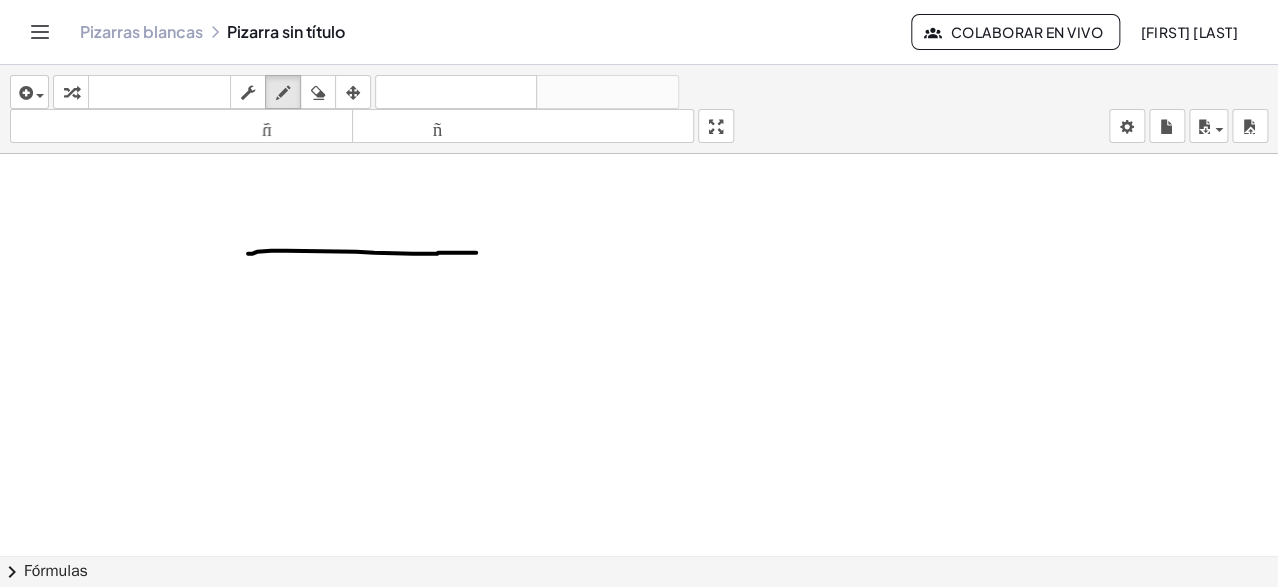 drag, startPoint x: 476, startPoint y: 252, endPoint x: 248, endPoint y: 253, distance: 228.0022 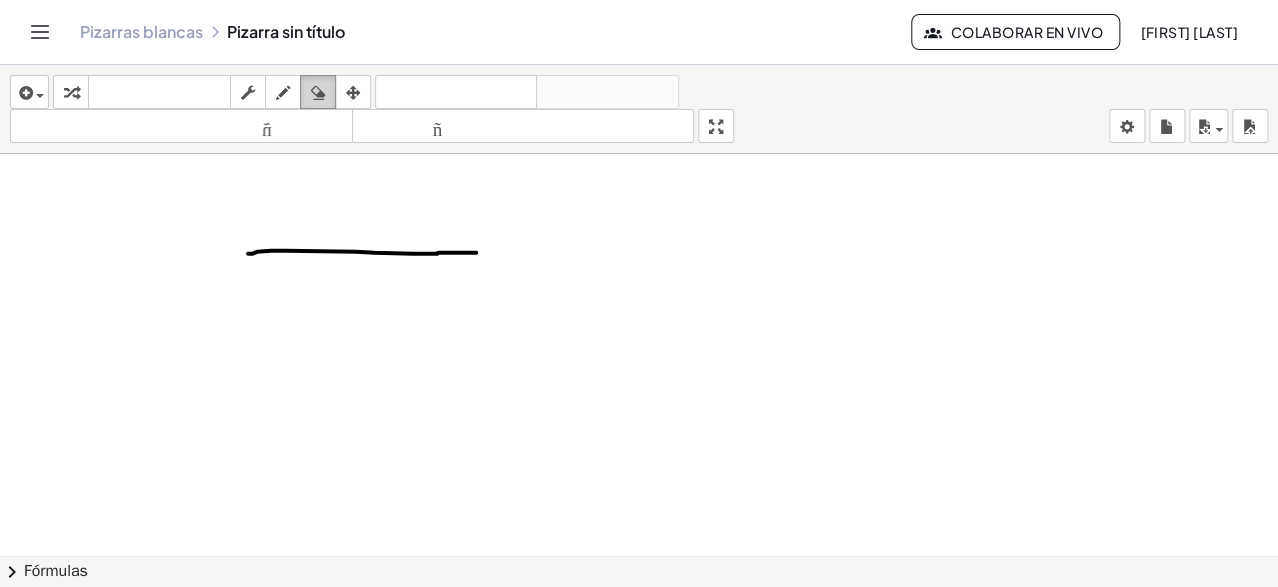 click at bounding box center [318, 93] 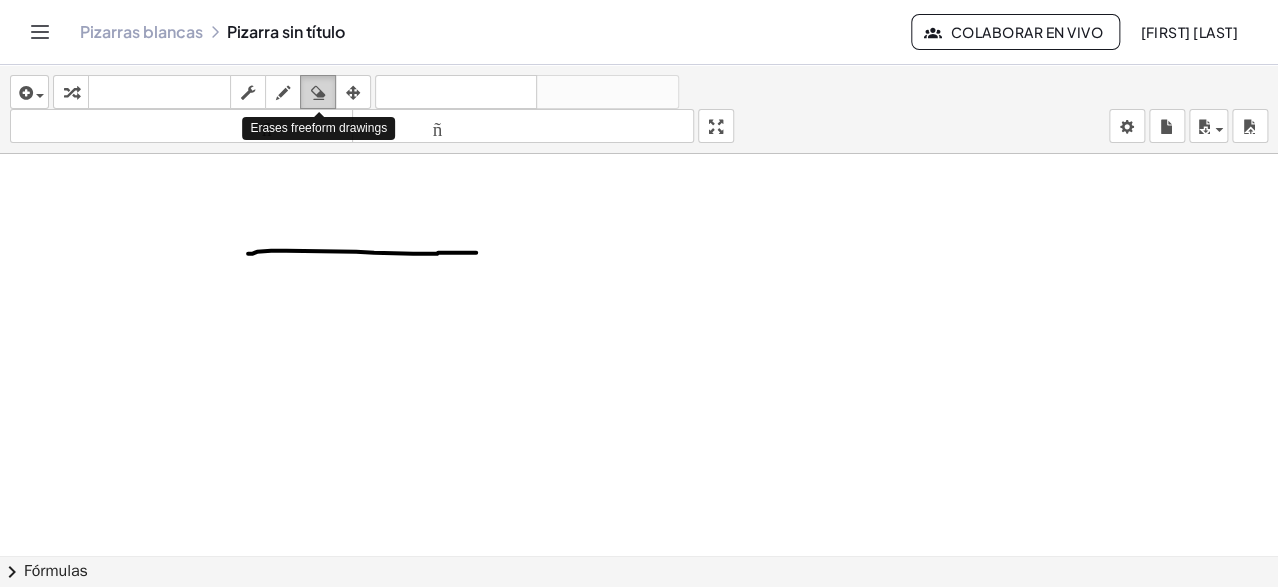 click at bounding box center [318, 93] 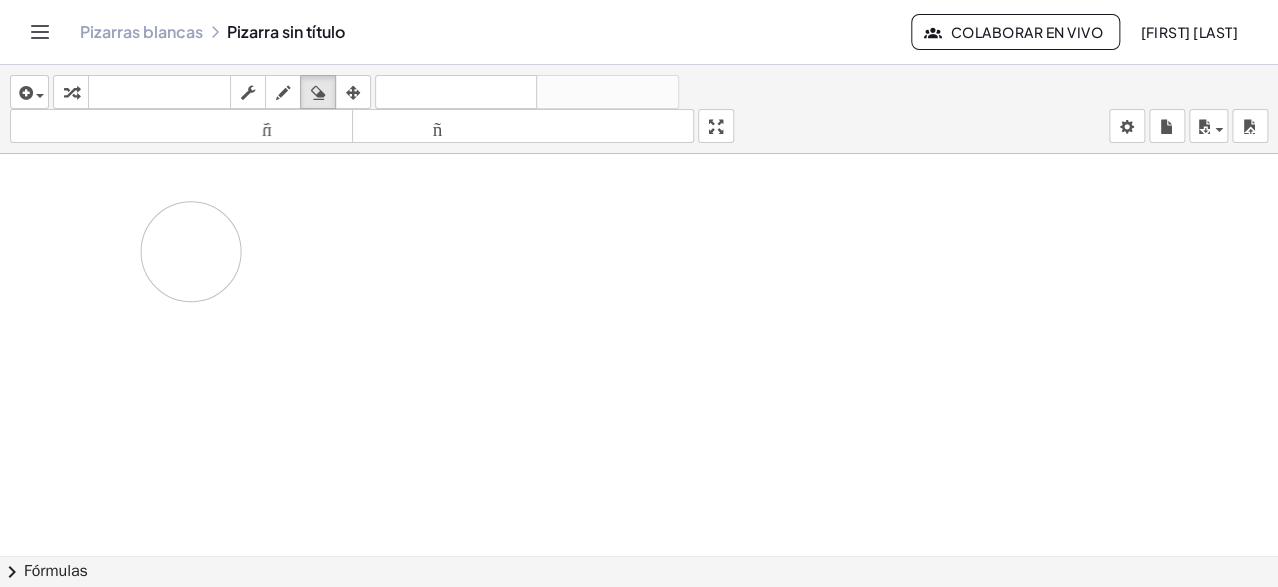 drag, startPoint x: 432, startPoint y: 247, endPoint x: 190, endPoint y: 251, distance: 242.03305 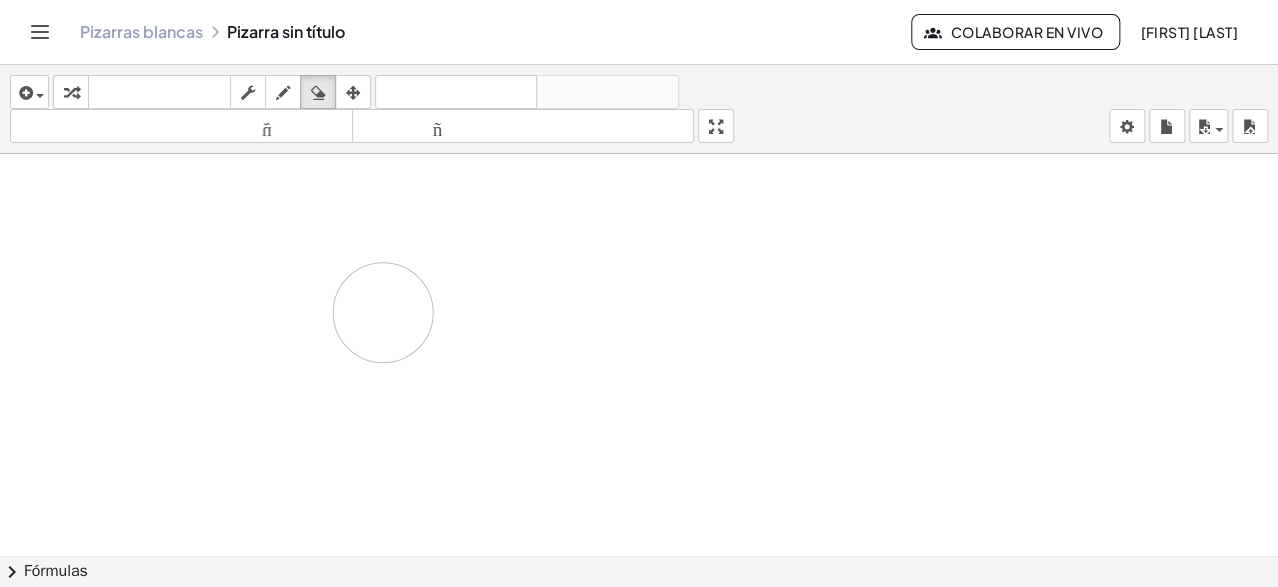 drag, startPoint x: 618, startPoint y: 258, endPoint x: 385, endPoint y: 316, distance: 240.1104 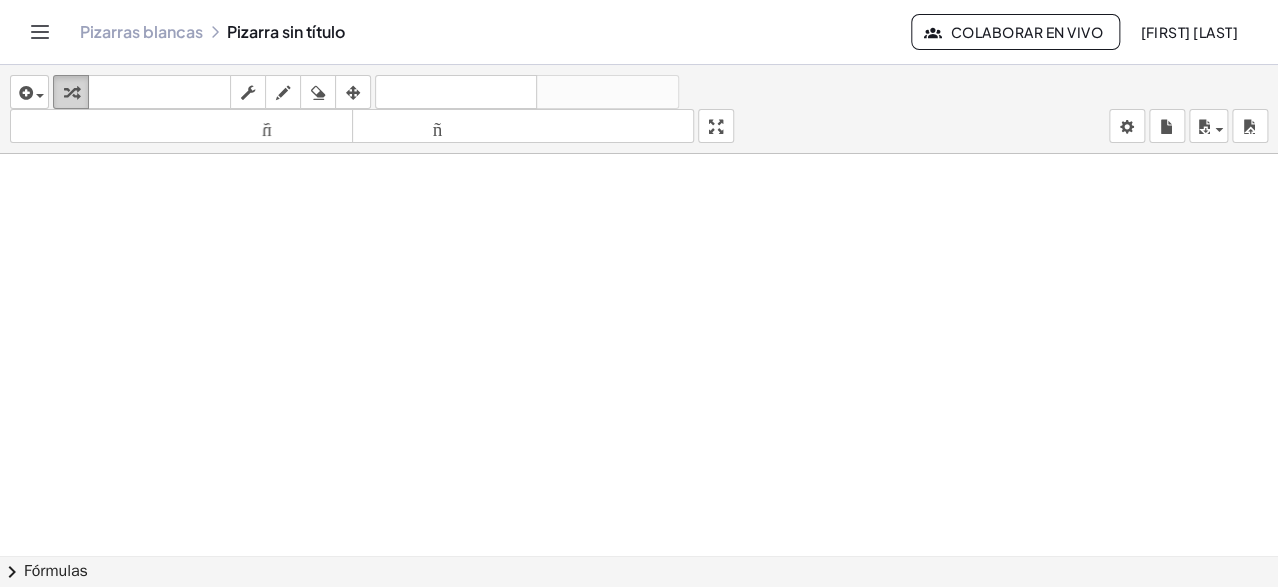 click at bounding box center (71, 93) 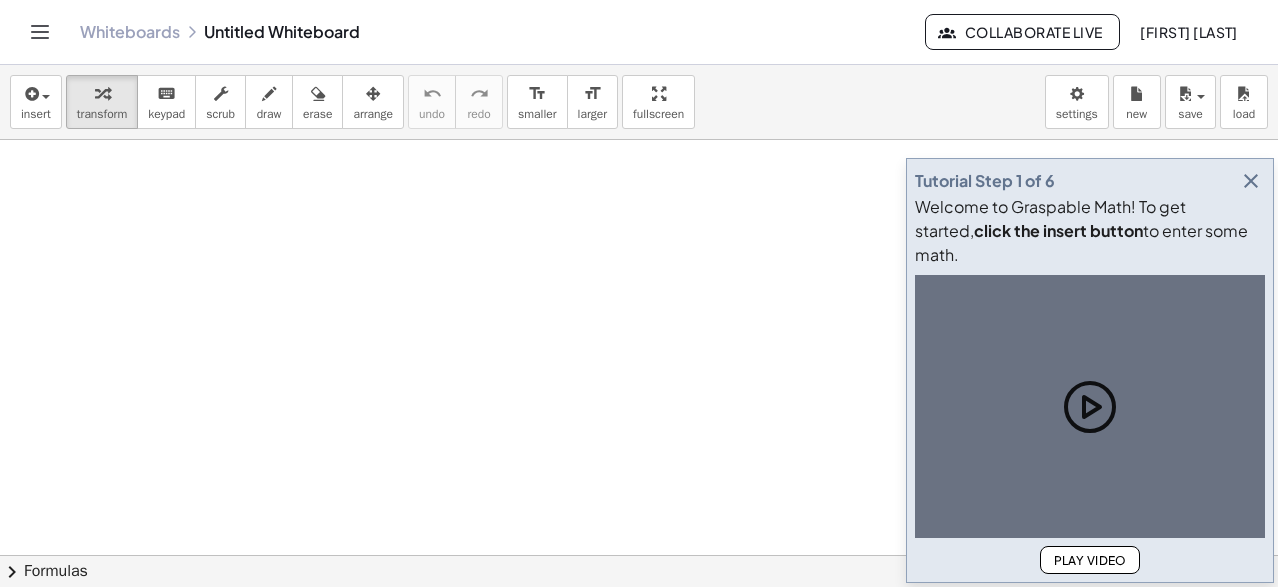 scroll, scrollTop: 0, scrollLeft: 0, axis: both 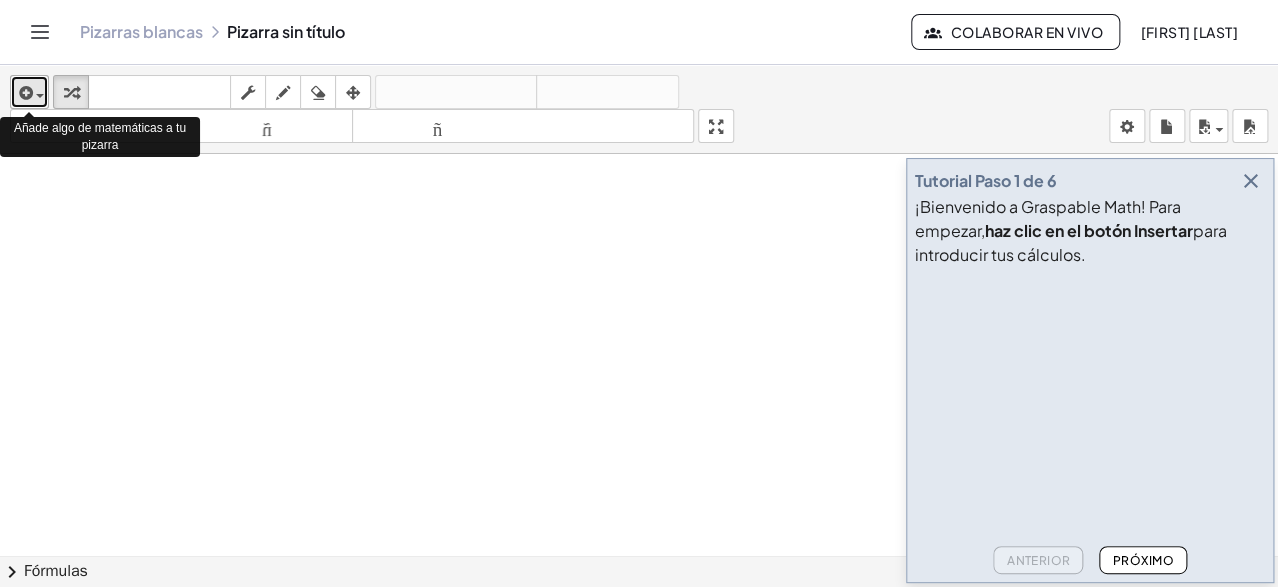 click at bounding box center [40, 96] 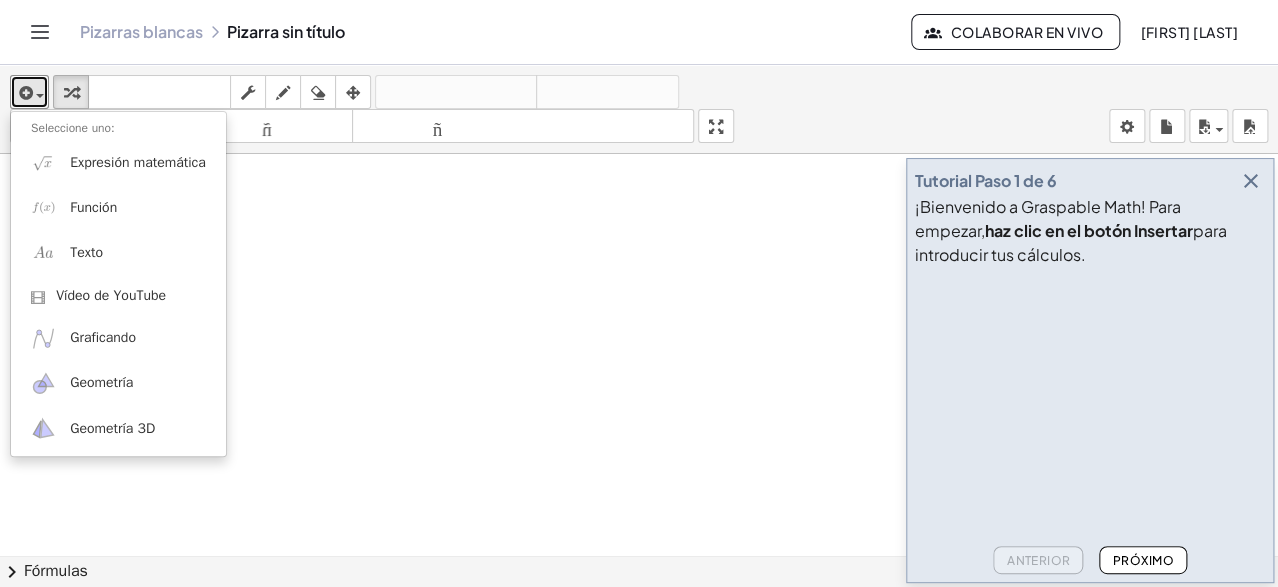 click at bounding box center [639, 634] 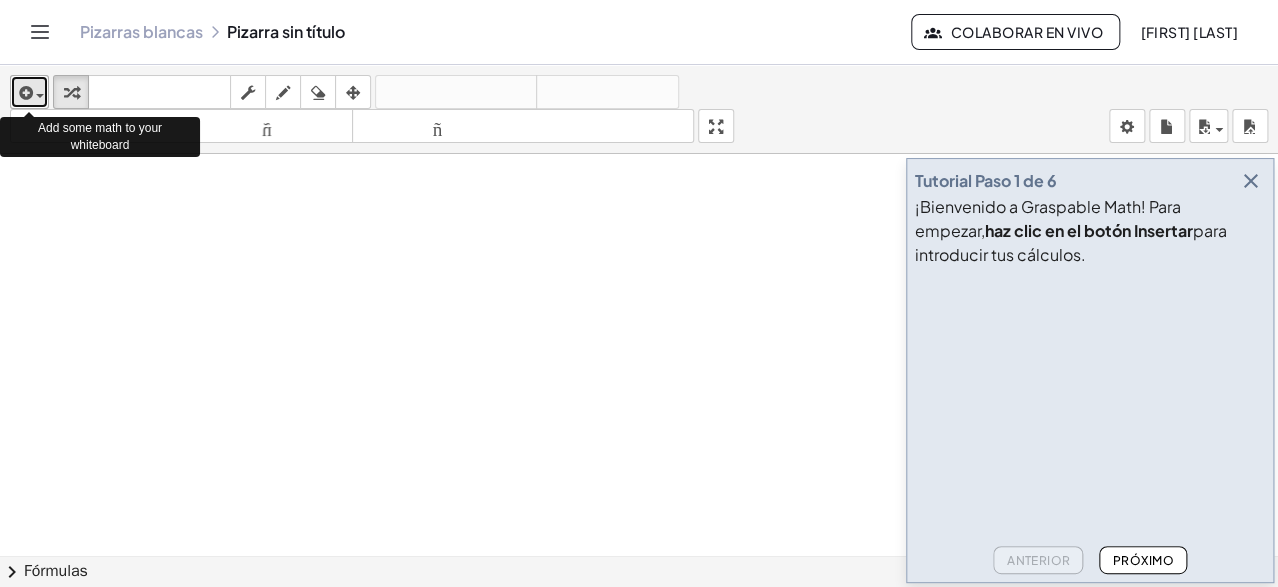 click at bounding box center (40, 96) 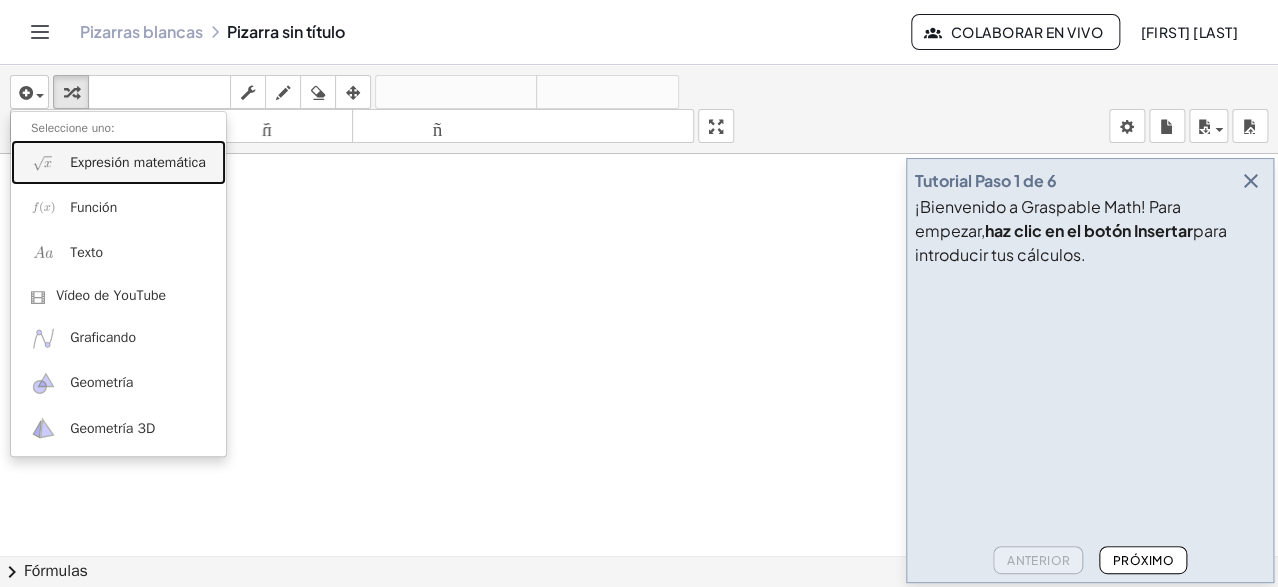 click on "Expresión matemática" at bounding box center [118, 162] 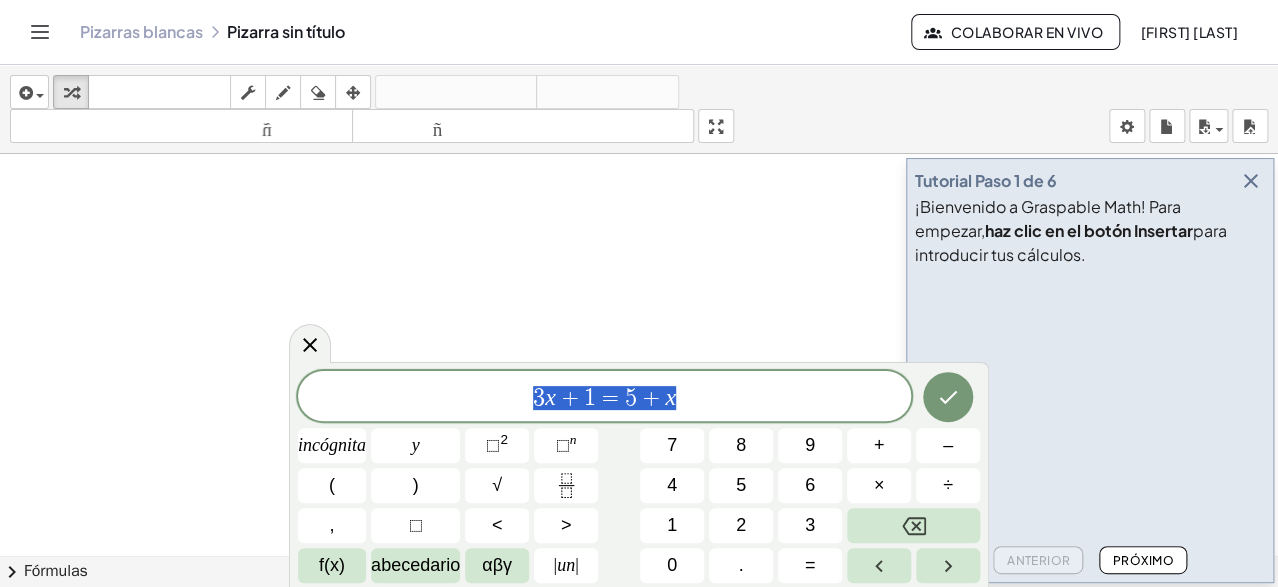 drag, startPoint x: 676, startPoint y: 397, endPoint x: 530, endPoint y: 393, distance: 146.05478 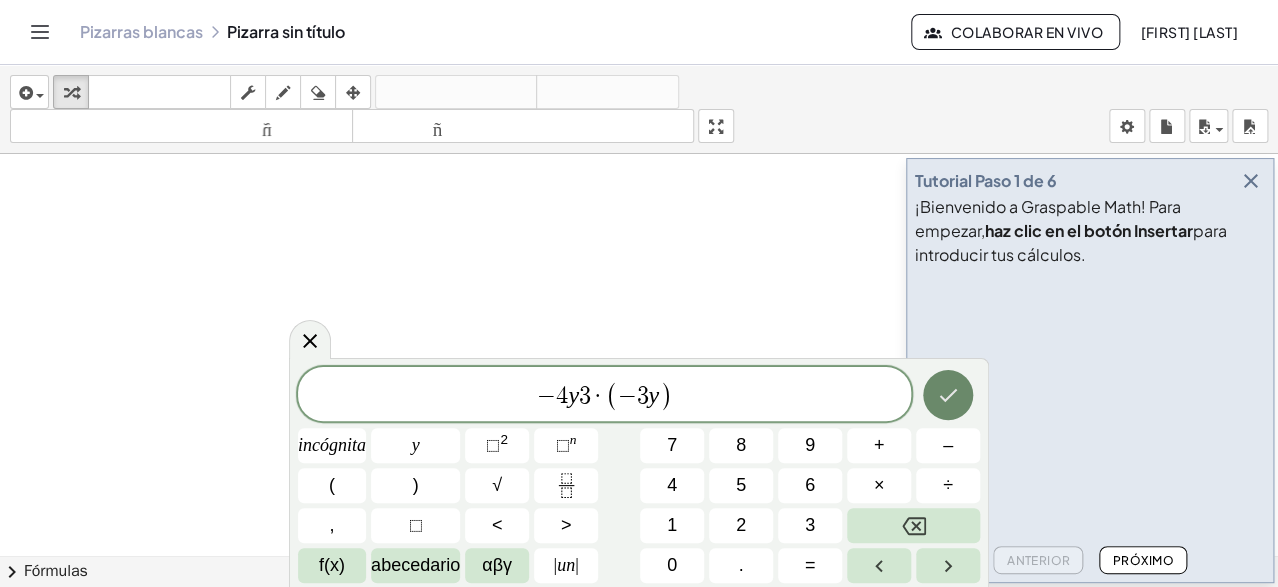 click at bounding box center [948, 395] 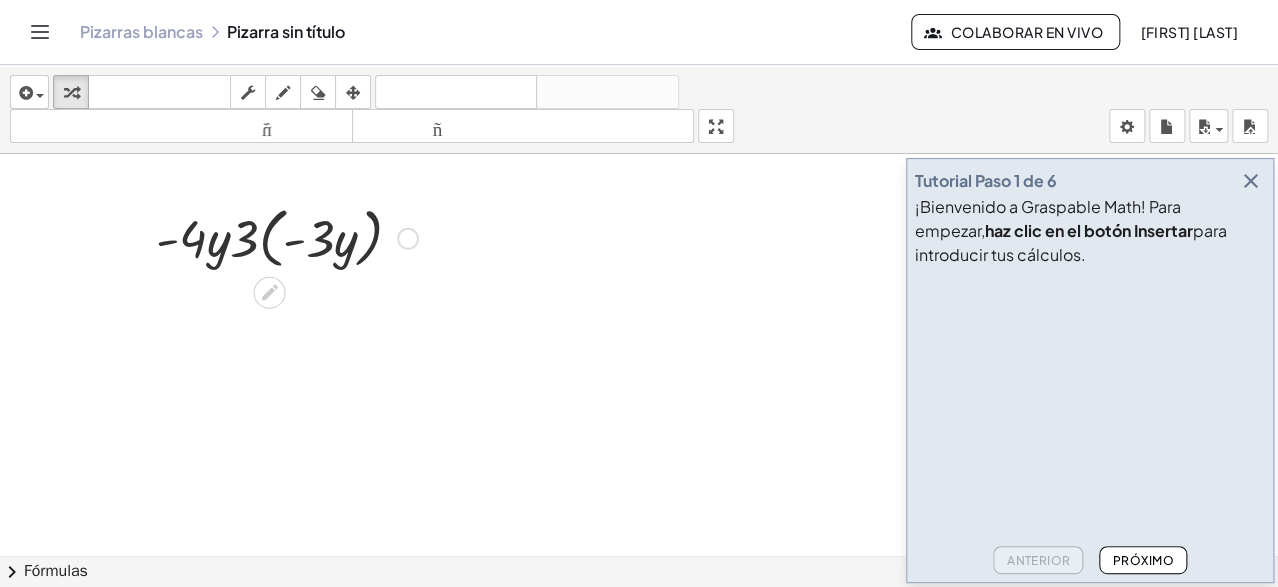 click at bounding box center (287, 237) 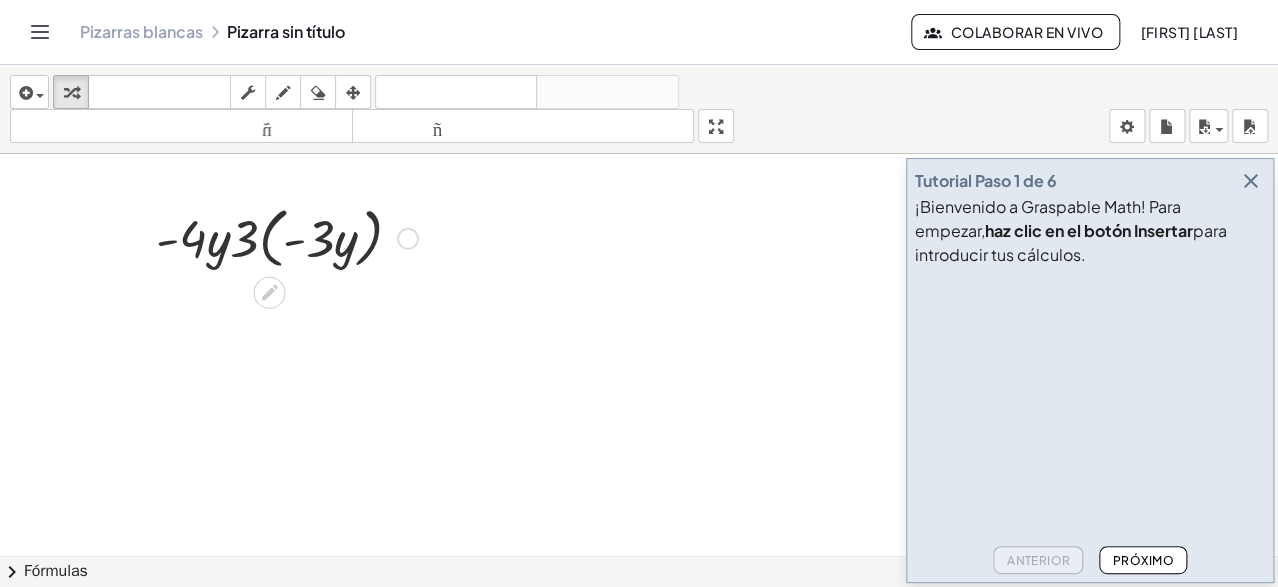 click at bounding box center (287, 237) 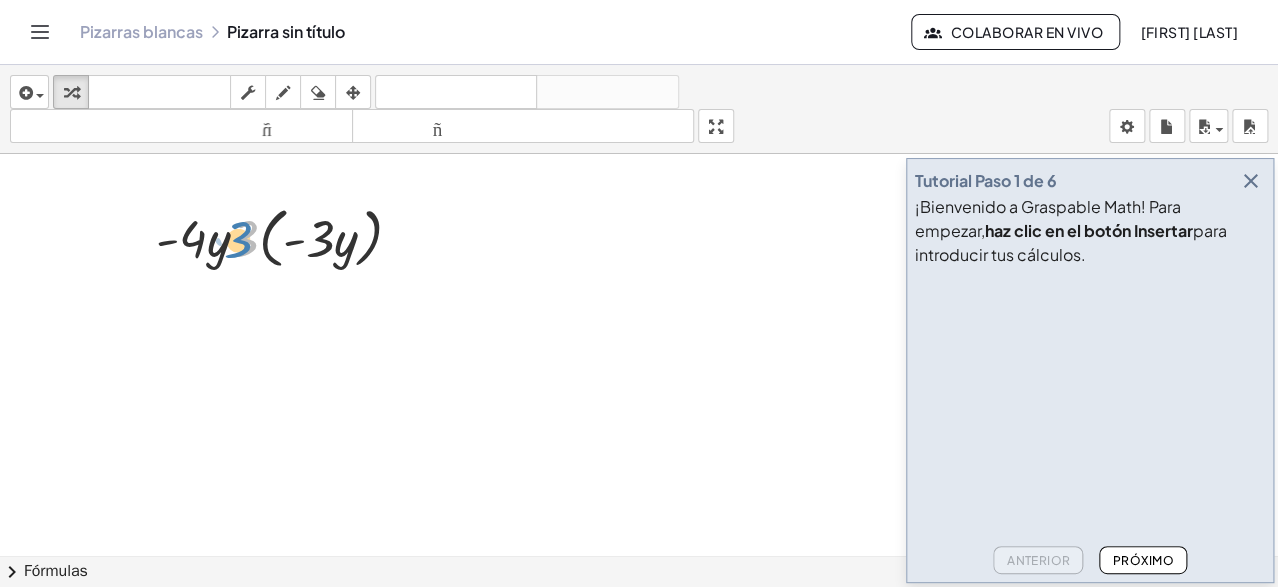 click at bounding box center [287, 237] 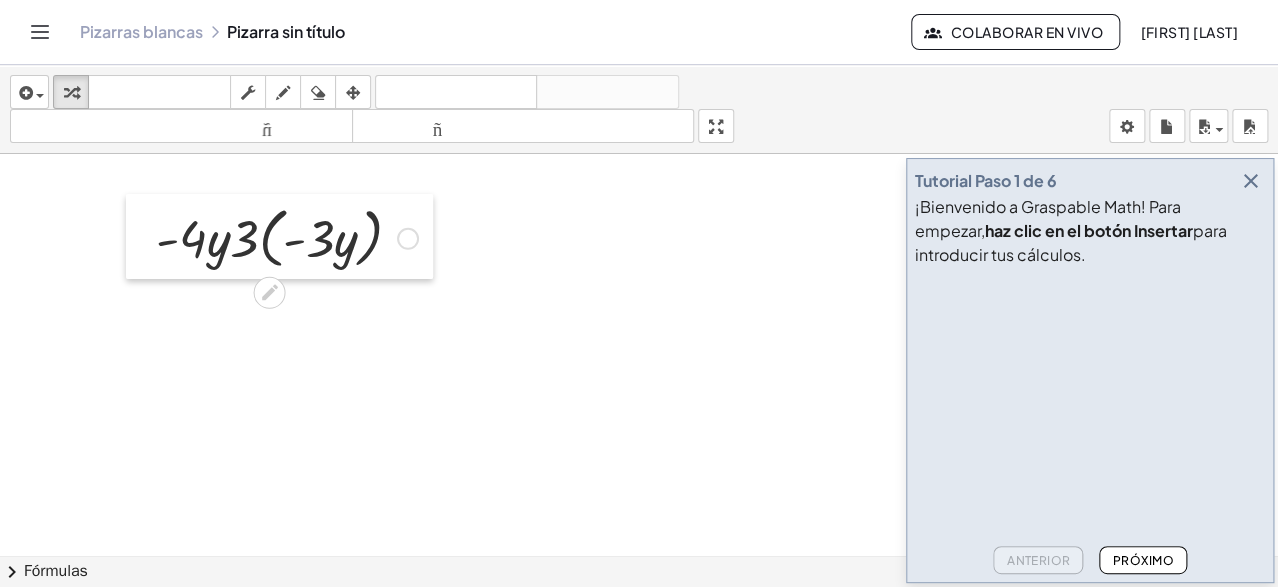 click at bounding box center (141, 237) 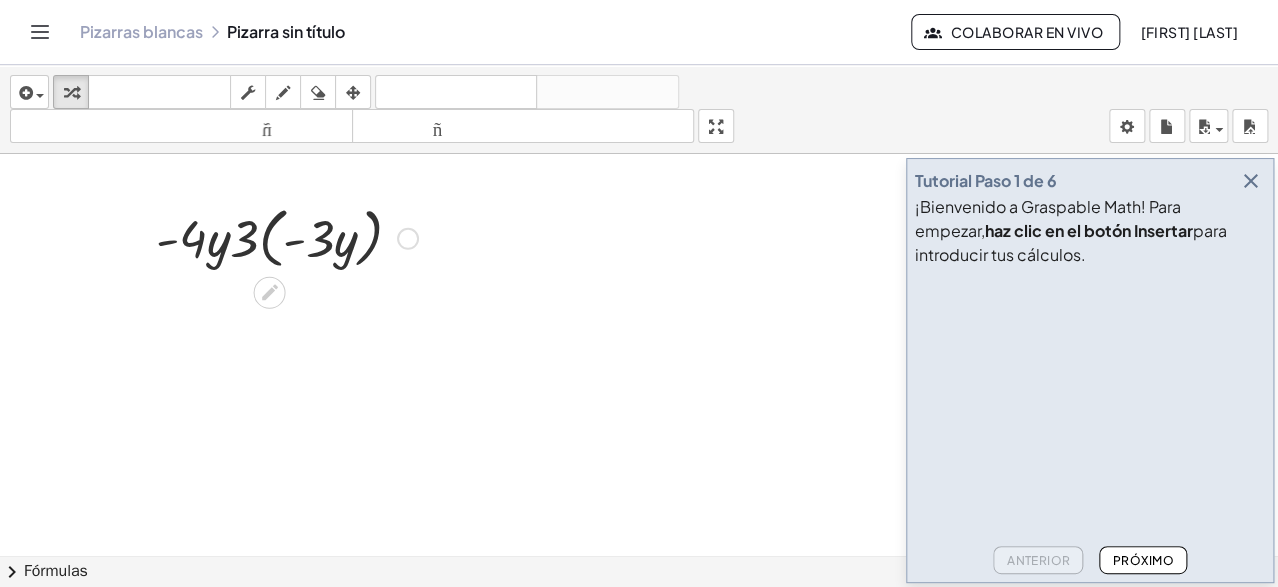 click at bounding box center (287, 237) 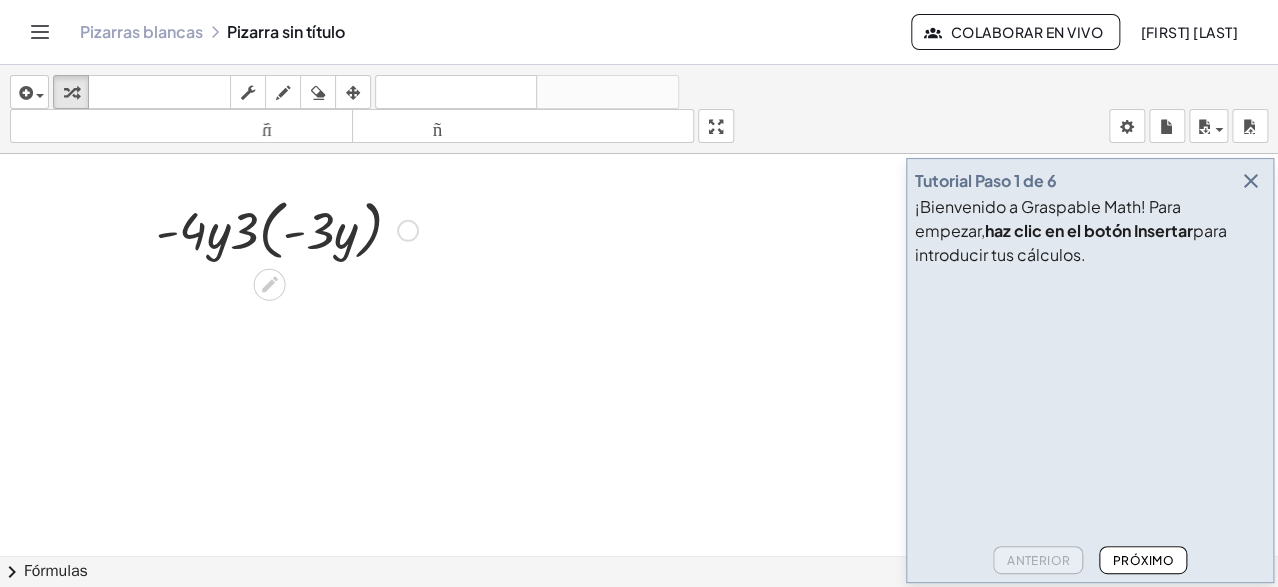 scroll, scrollTop: 6, scrollLeft: 0, axis: vertical 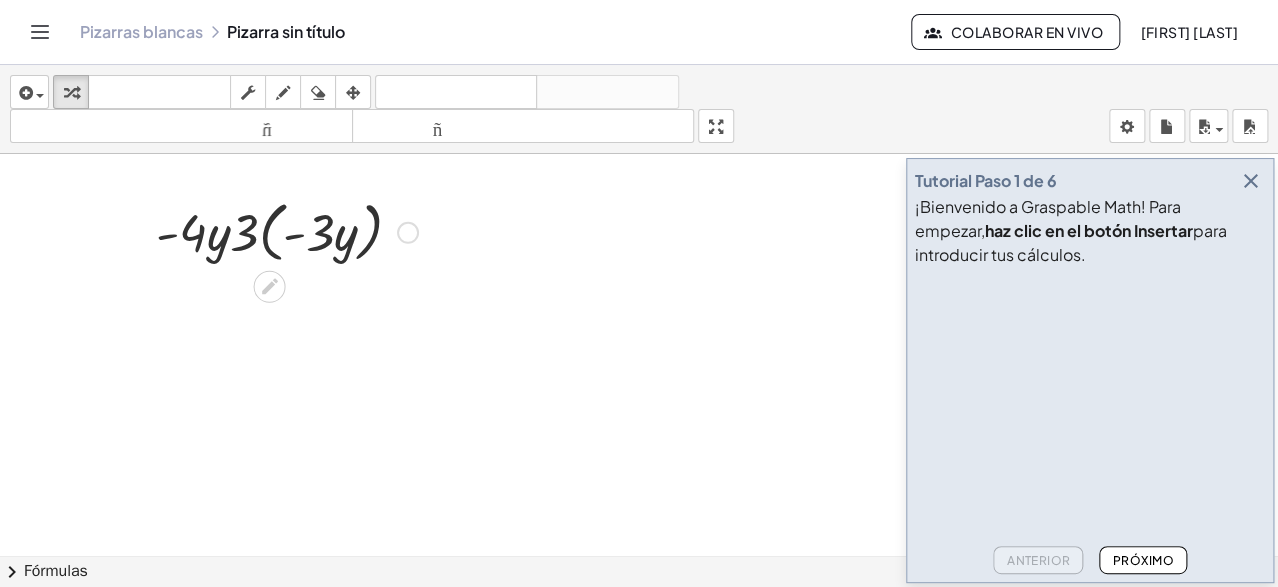 drag, startPoint x: 170, startPoint y: 241, endPoint x: 114, endPoint y: 266, distance: 61.326992 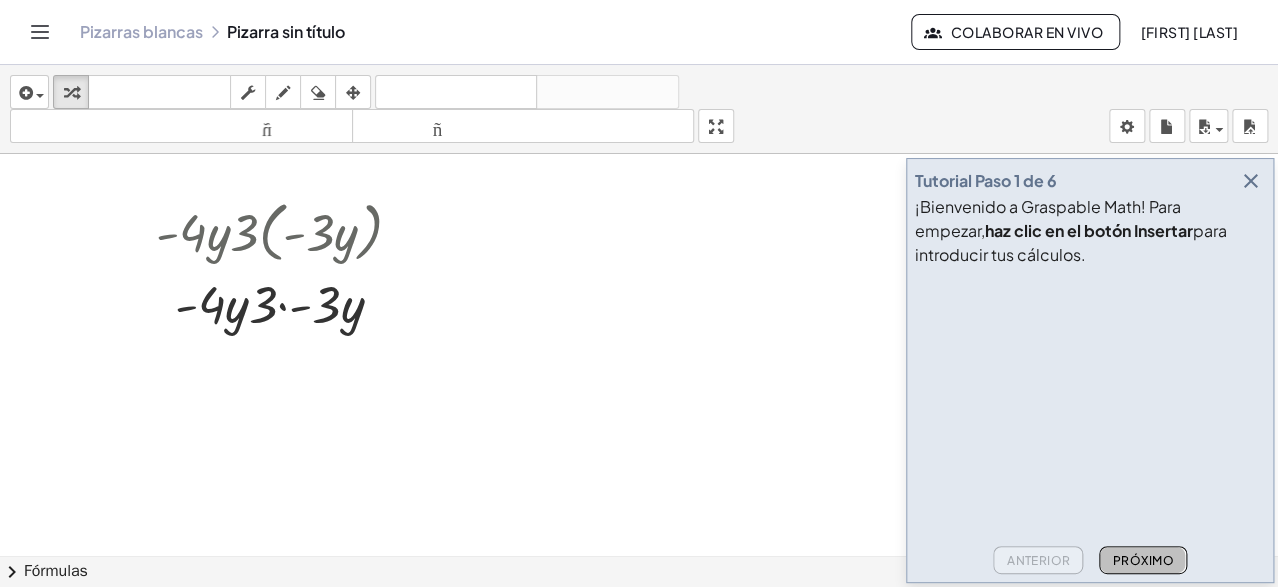click on "Próximo" at bounding box center (1142, 560) 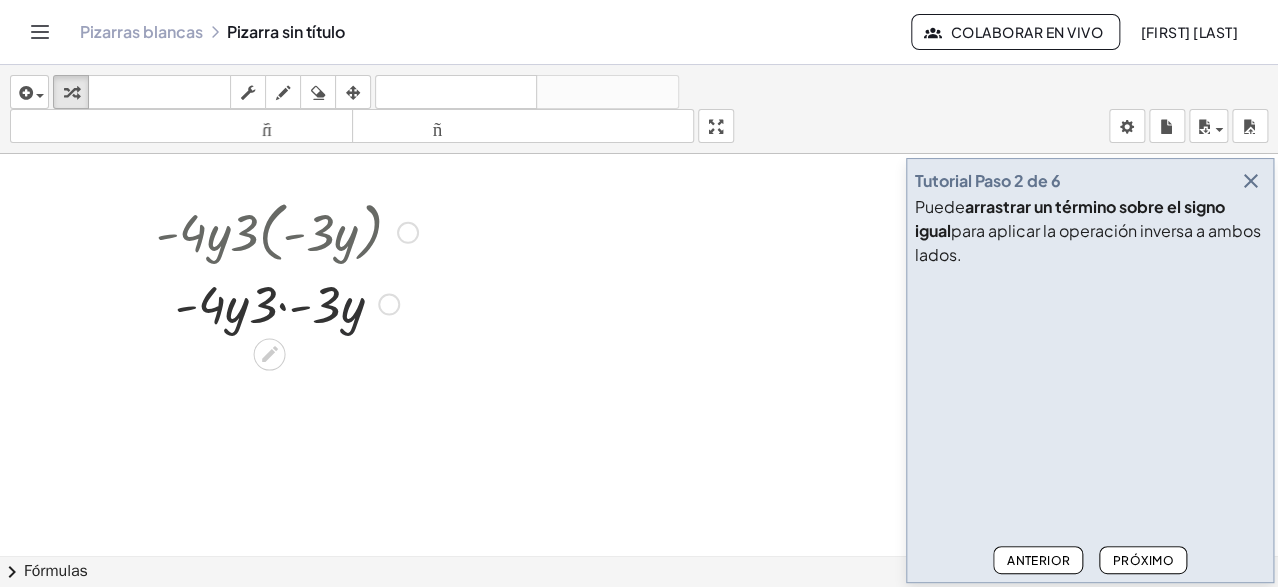 click at bounding box center (287, 302) 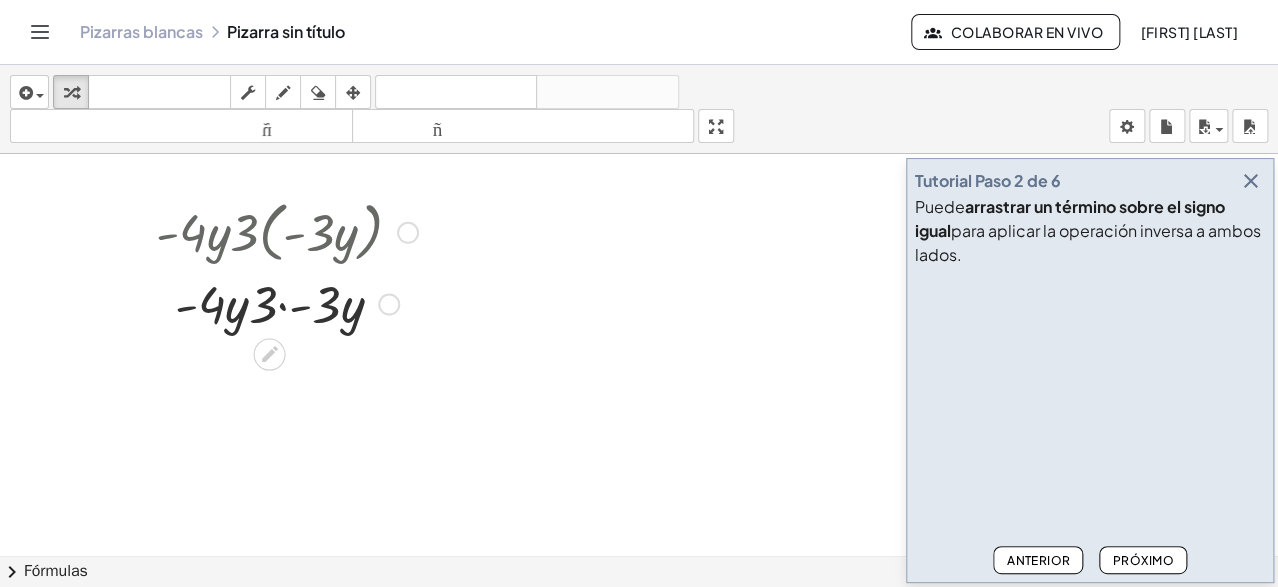 click at bounding box center (287, 231) 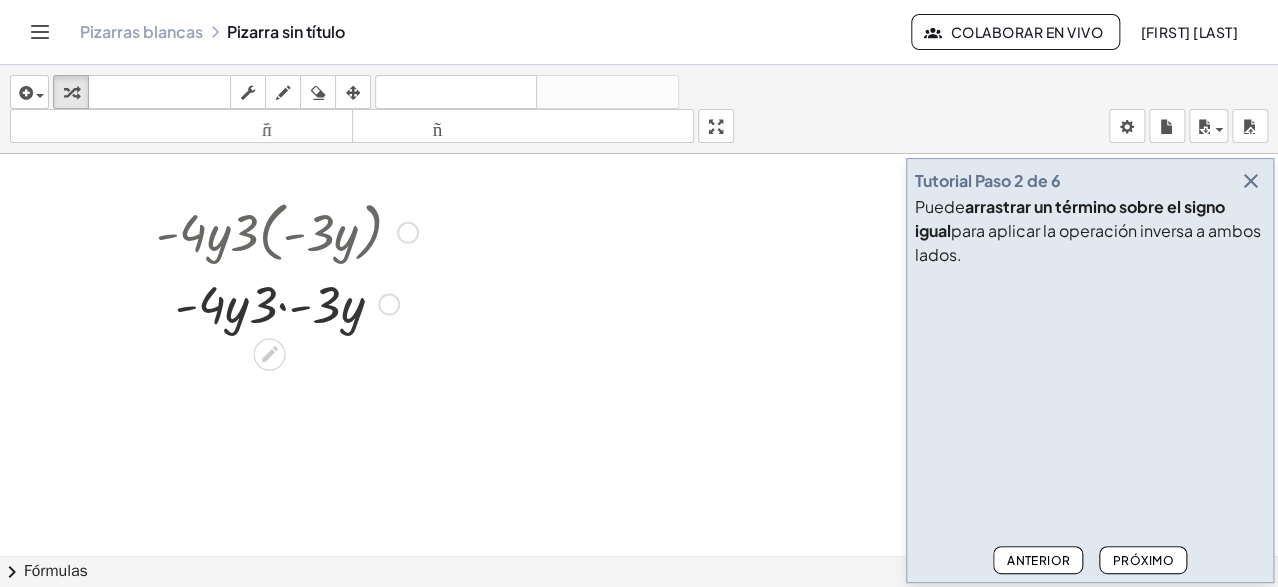 click at bounding box center (287, 302) 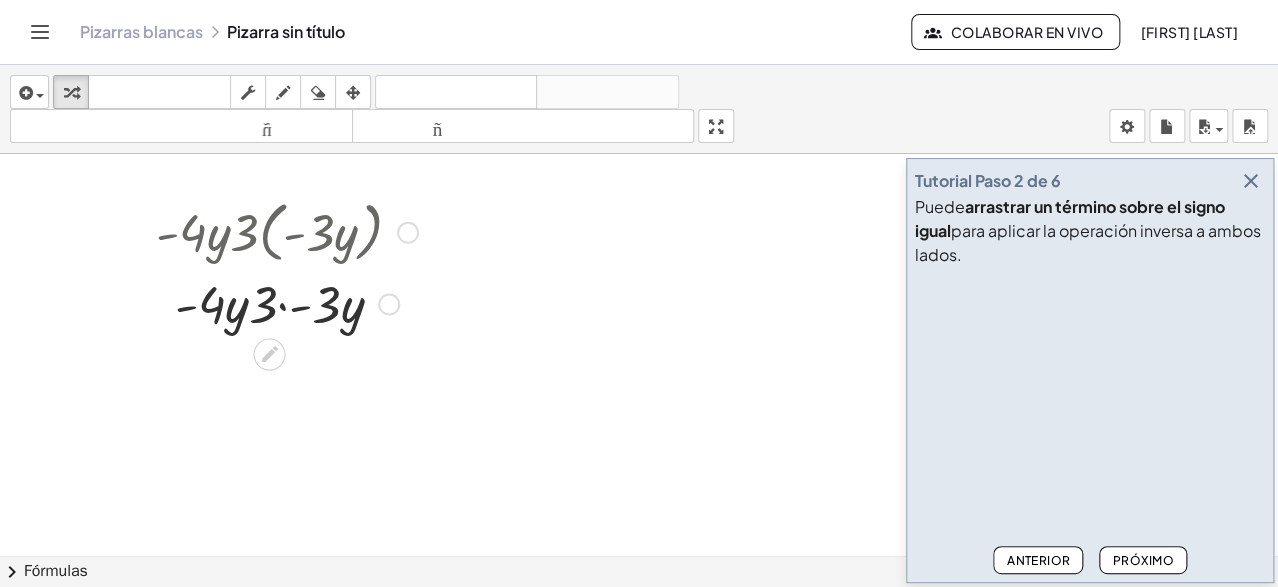 click at bounding box center (287, 302) 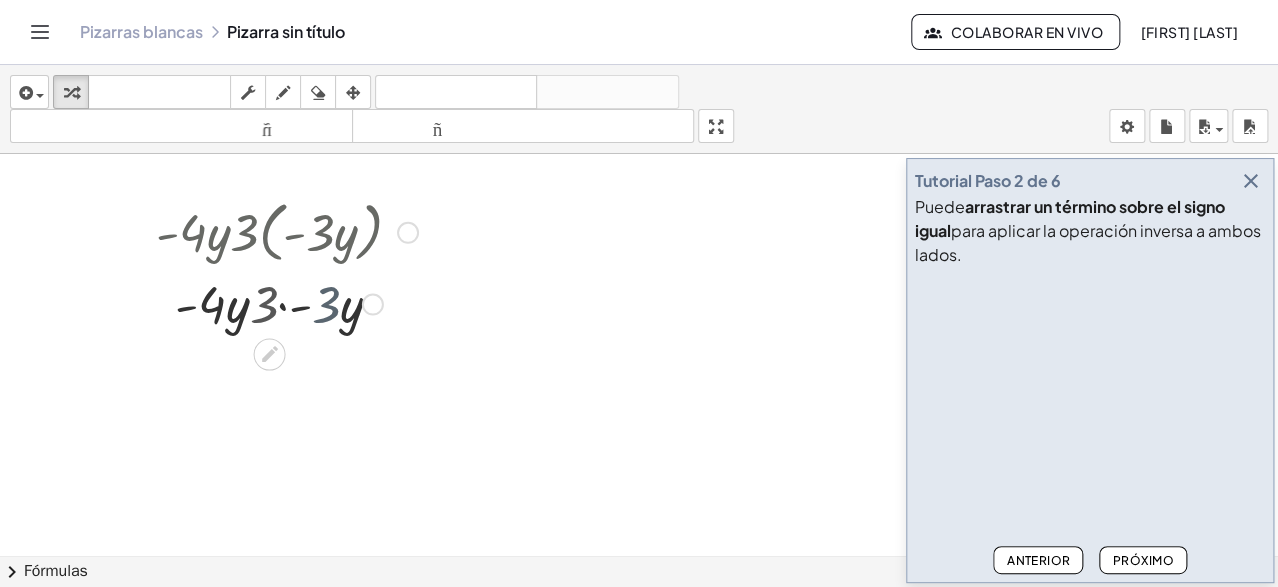 click at bounding box center (287, 302) 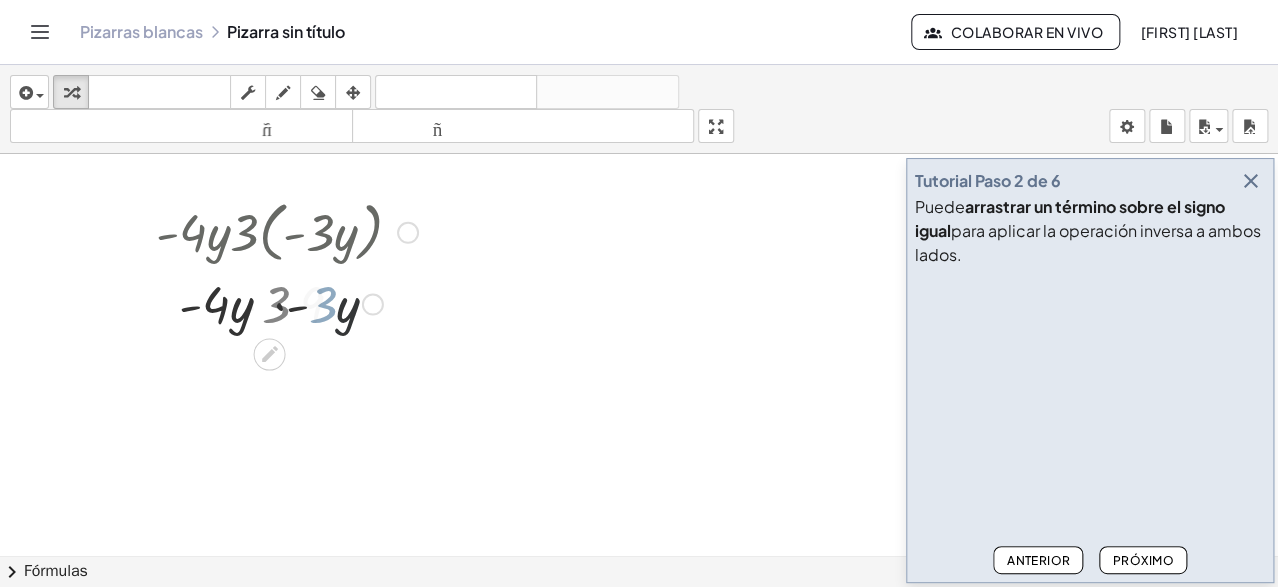 click at bounding box center [287, 302] 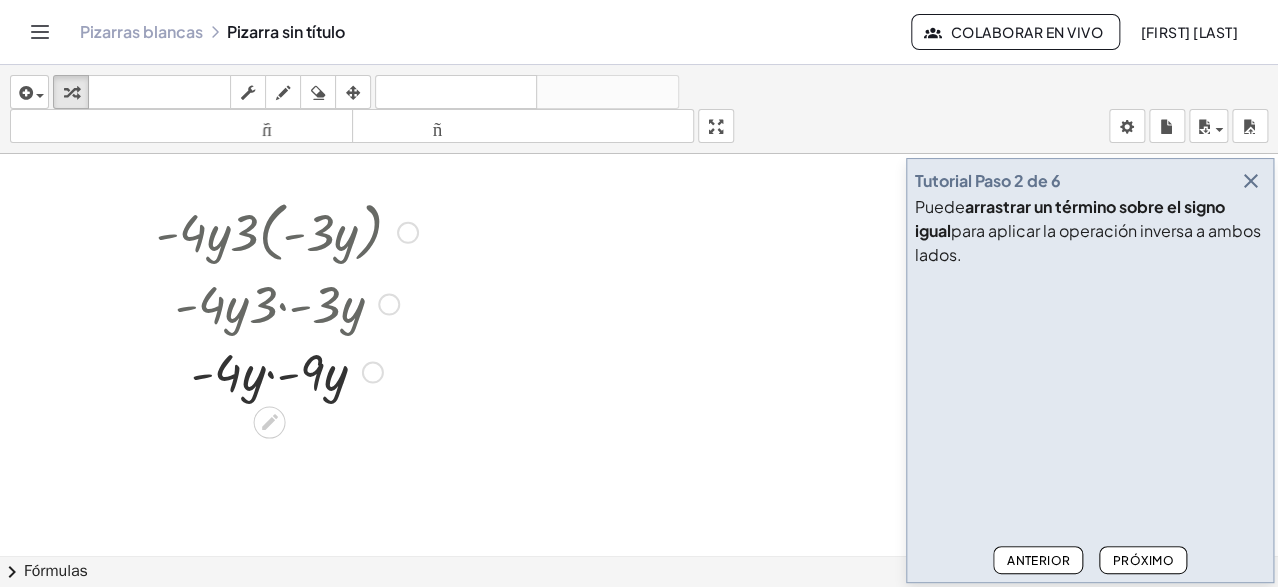 drag, startPoint x: 268, startPoint y: 298, endPoint x: 371, endPoint y: 295, distance: 103.04368 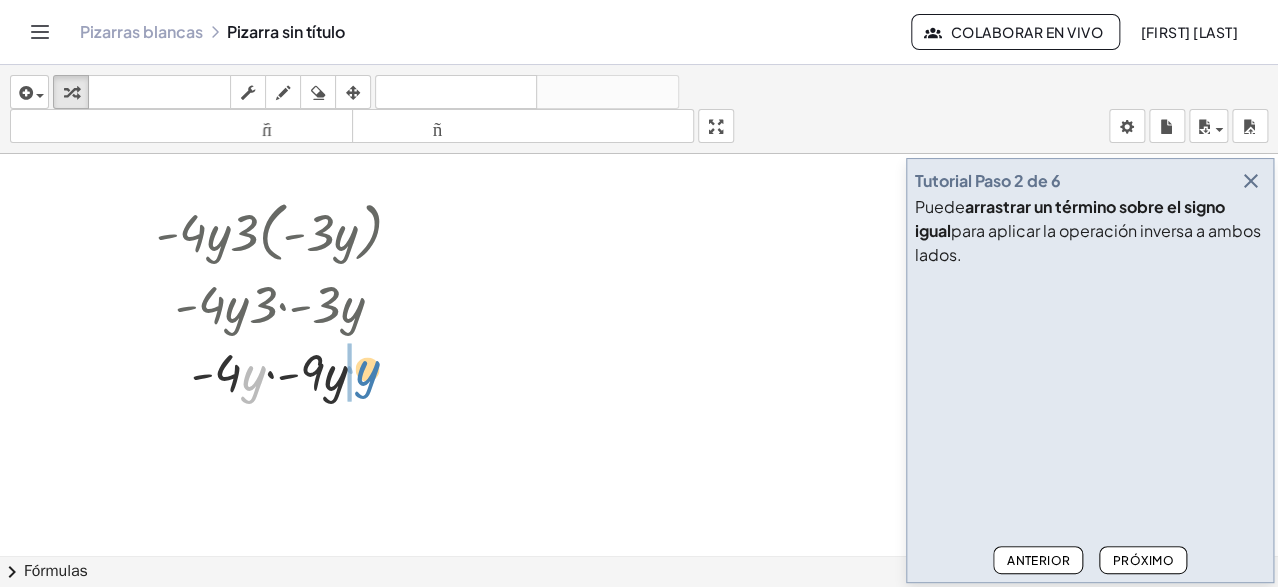 drag, startPoint x: 247, startPoint y: 379, endPoint x: 362, endPoint y: 376, distance: 115.03912 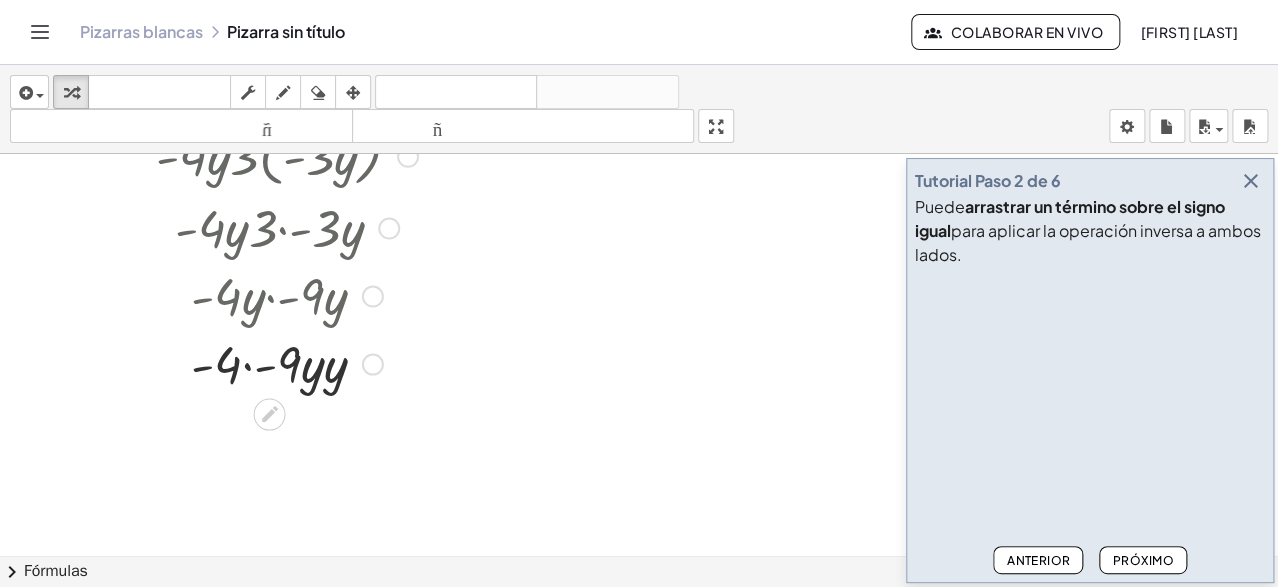 scroll, scrollTop: 85, scrollLeft: 0, axis: vertical 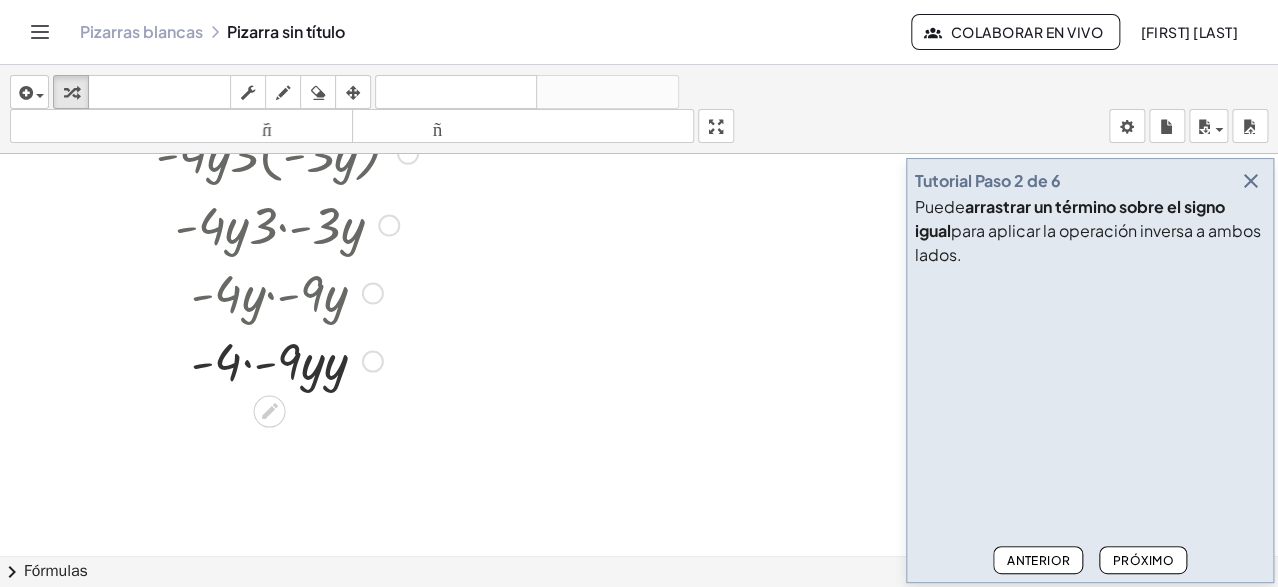 click at bounding box center (287, 359) 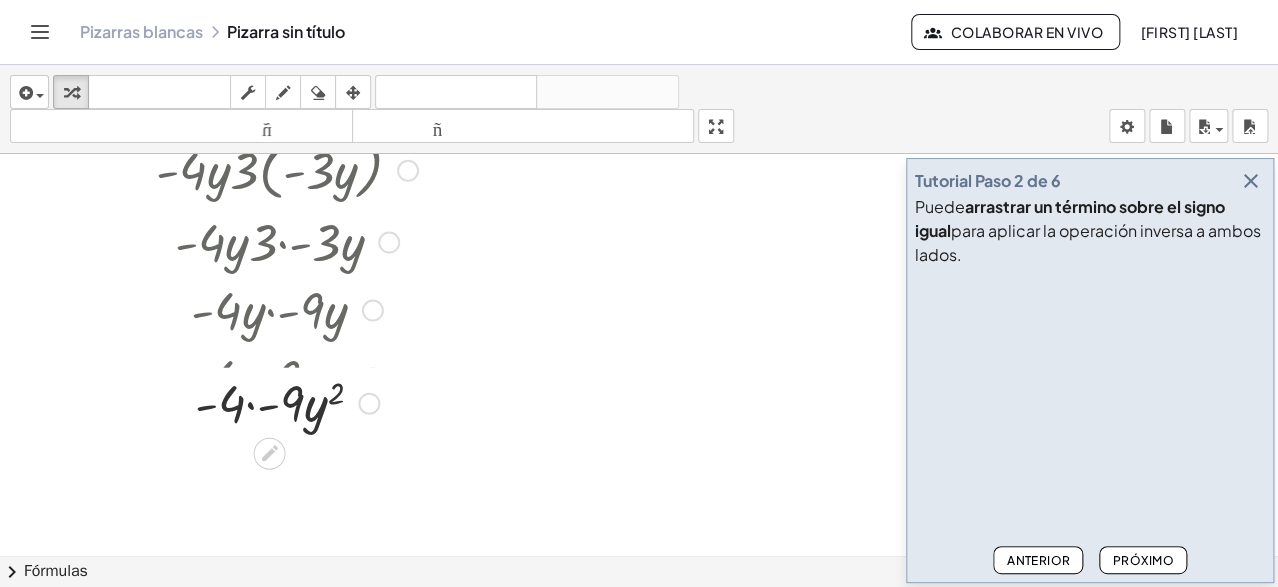 scroll, scrollTop: 64, scrollLeft: 0, axis: vertical 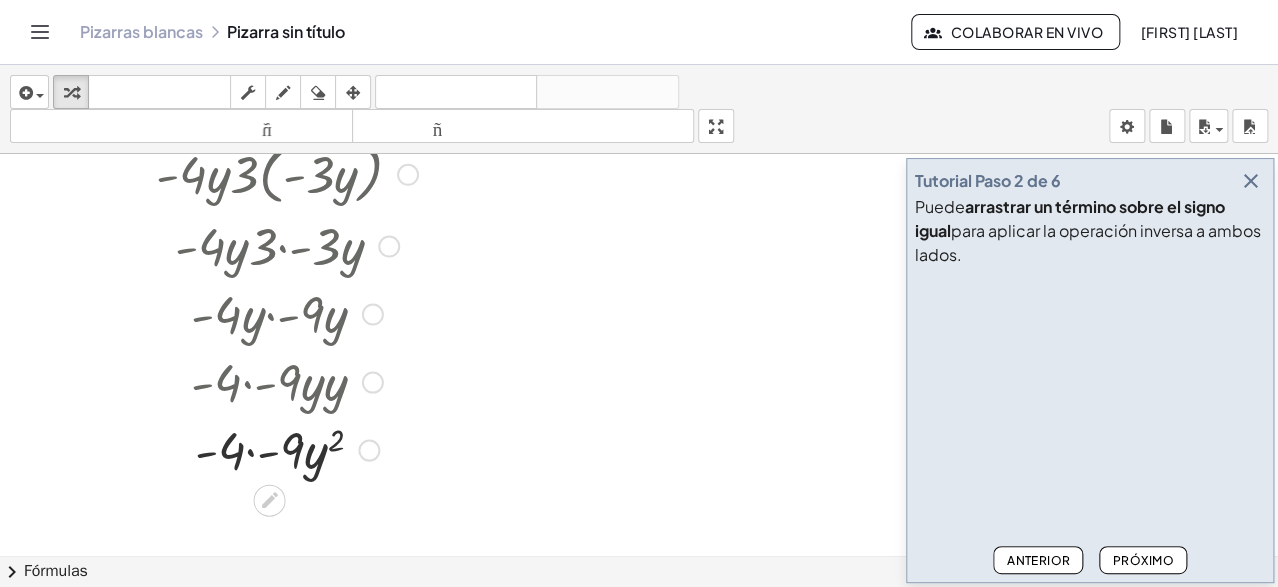 drag, startPoint x: 337, startPoint y: 398, endPoint x: 304, endPoint y: 400, distance: 33.06055 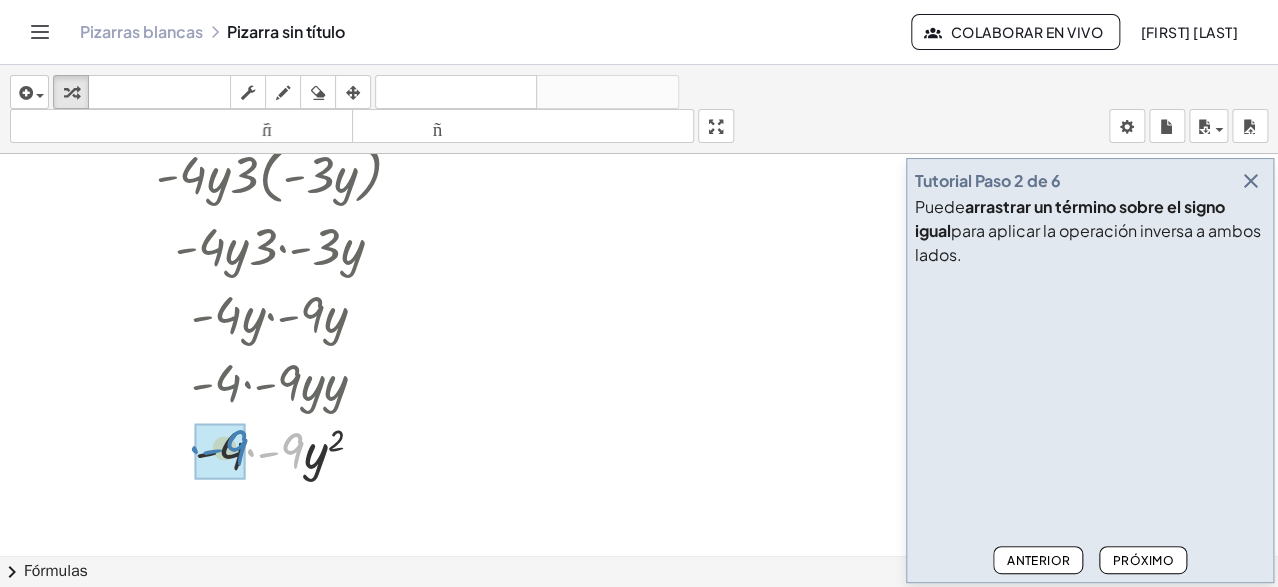 drag, startPoint x: 302, startPoint y: 444, endPoint x: 246, endPoint y: 441, distance: 56.0803 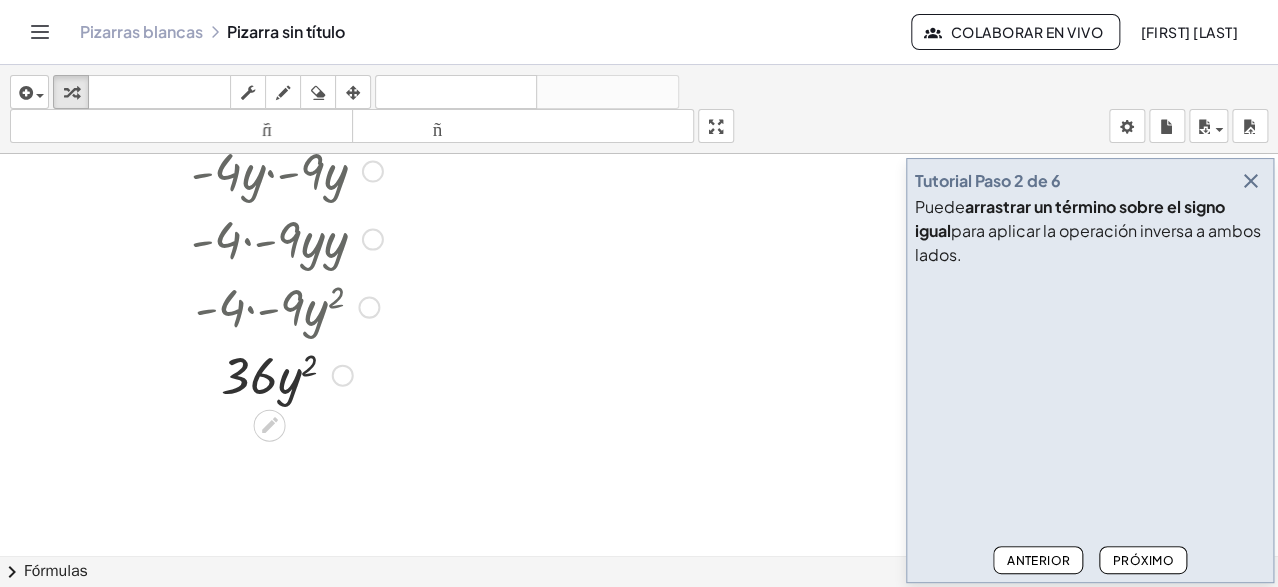 scroll, scrollTop: 221, scrollLeft: 0, axis: vertical 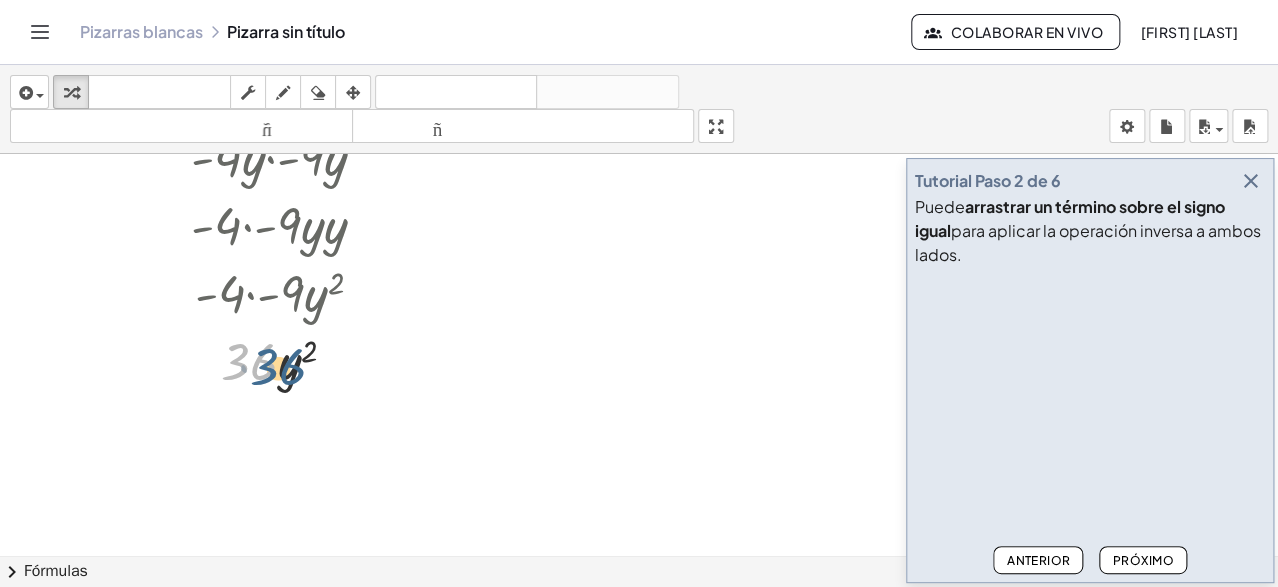 drag, startPoint x: 239, startPoint y: 364, endPoint x: 269, endPoint y: 370, distance: 30.594116 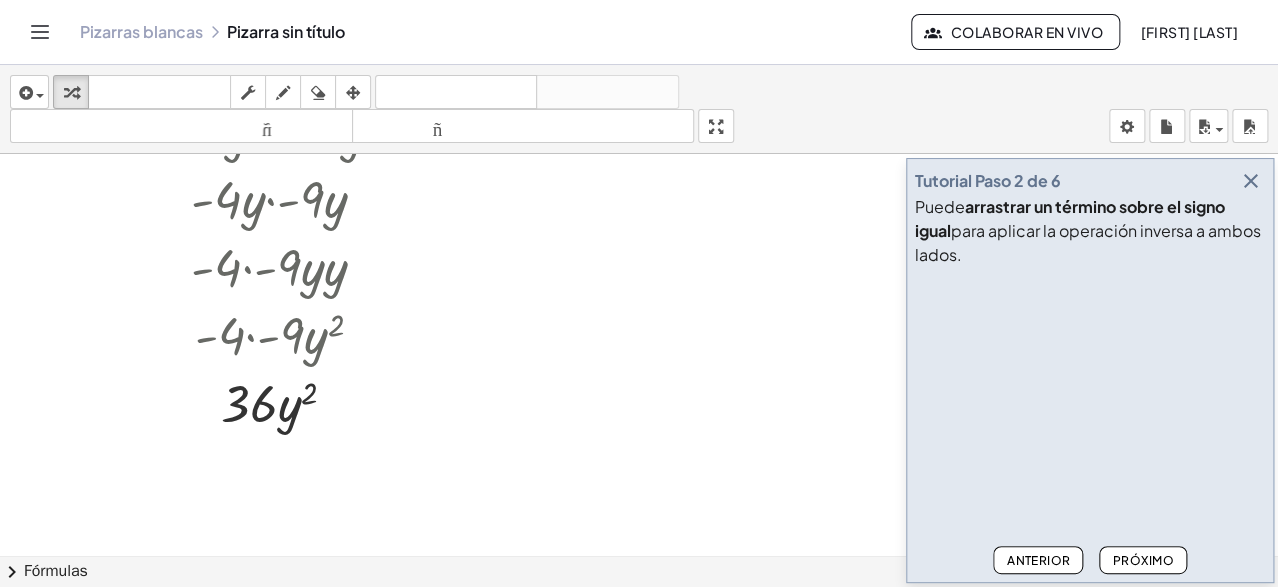 scroll, scrollTop: 0, scrollLeft: 0, axis: both 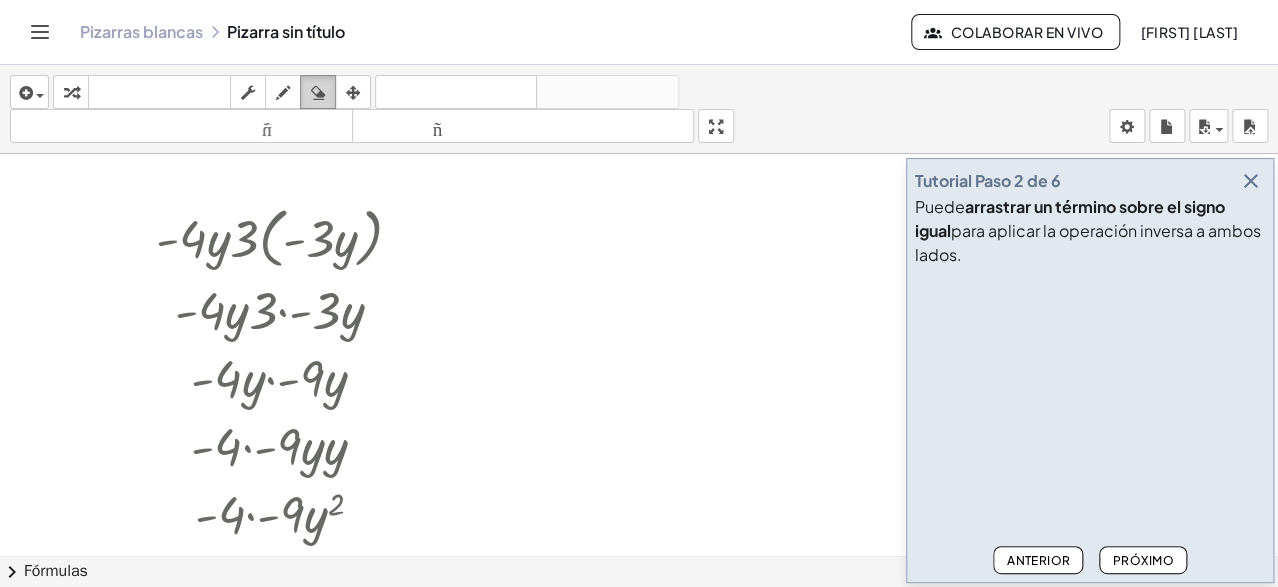 click at bounding box center (318, 93) 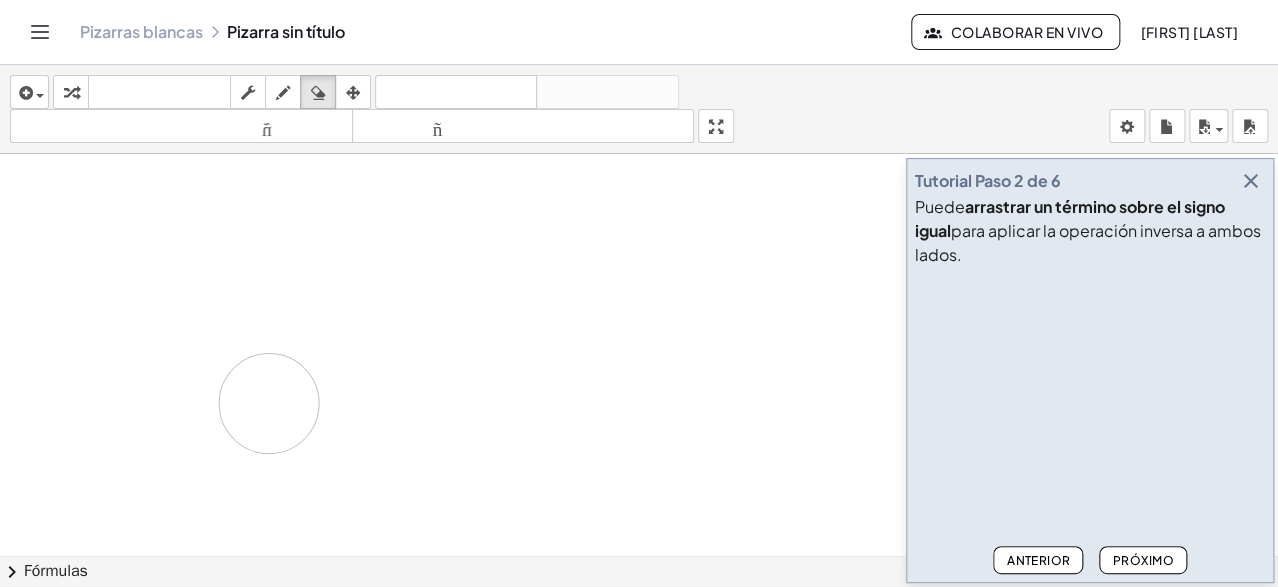 drag, startPoint x: 437, startPoint y: 290, endPoint x: 266, endPoint y: 453, distance: 236.24141 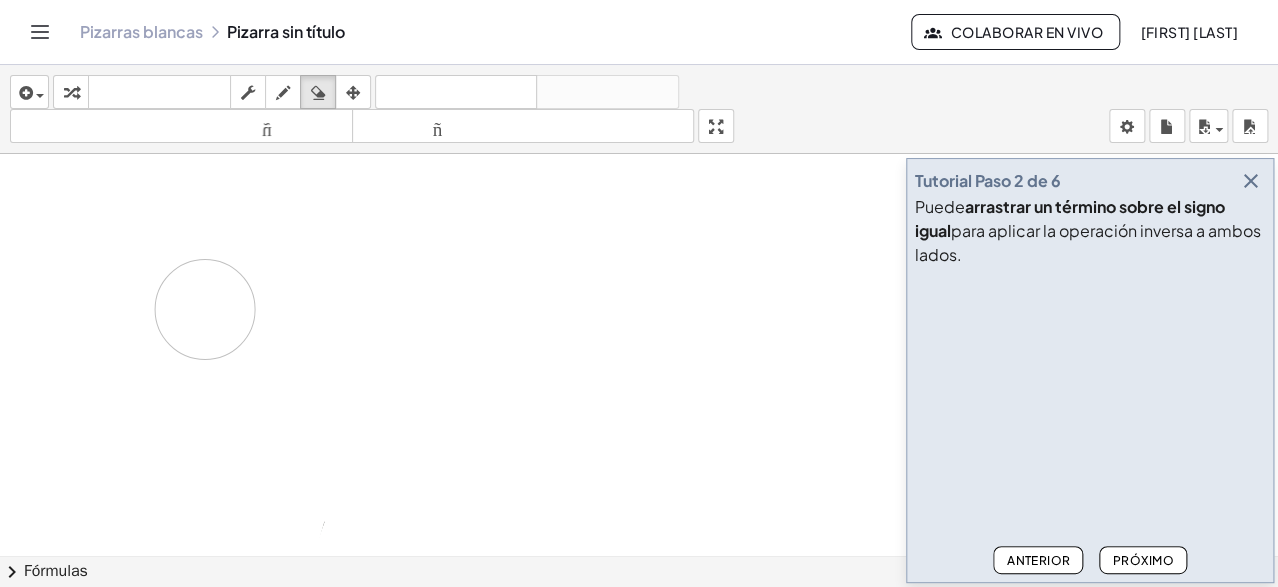 drag, startPoint x: 390, startPoint y: 250, endPoint x: 201, endPoint y: 360, distance: 218.68013 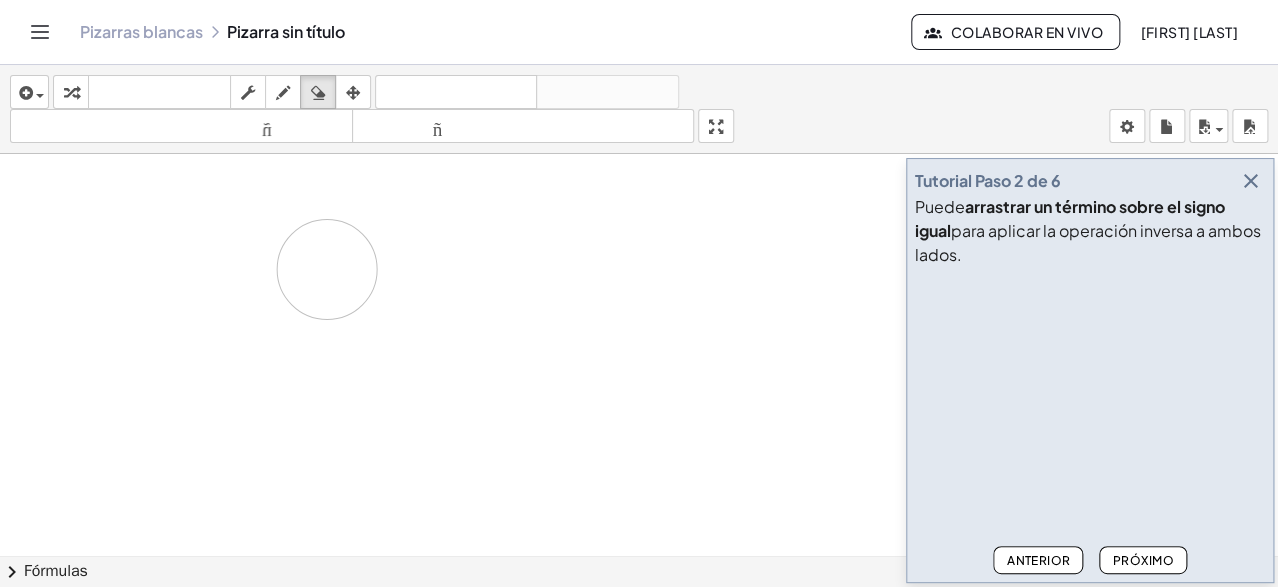 drag, startPoint x: 100, startPoint y: 296, endPoint x: 266, endPoint y: 281, distance: 166.67633 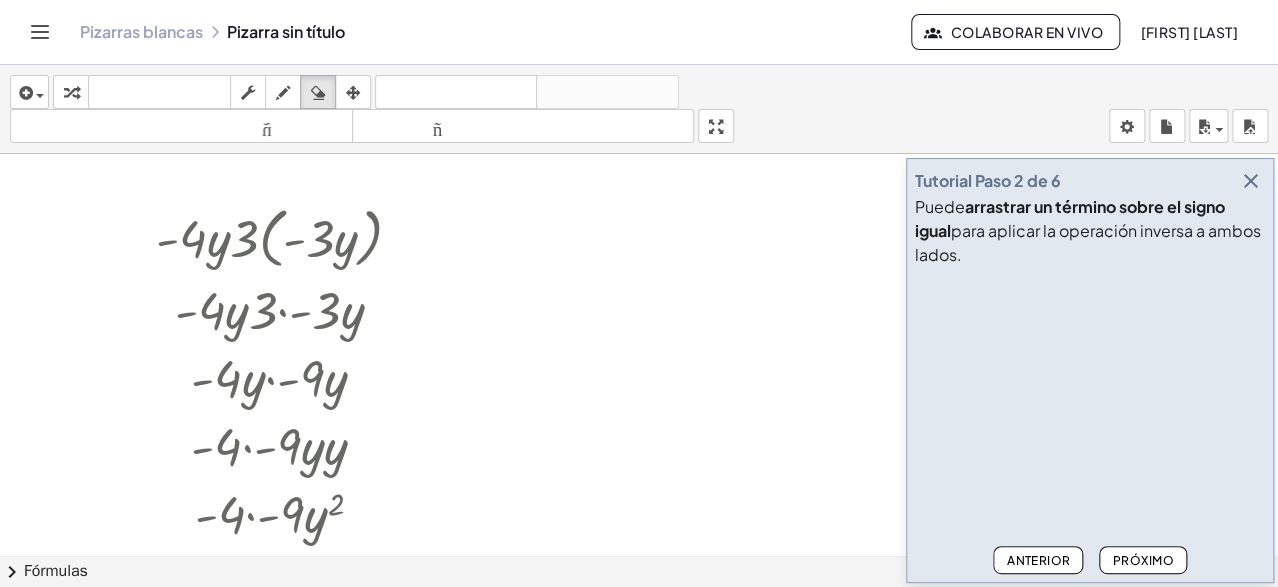 click on "Próximo" at bounding box center [1143, 560] 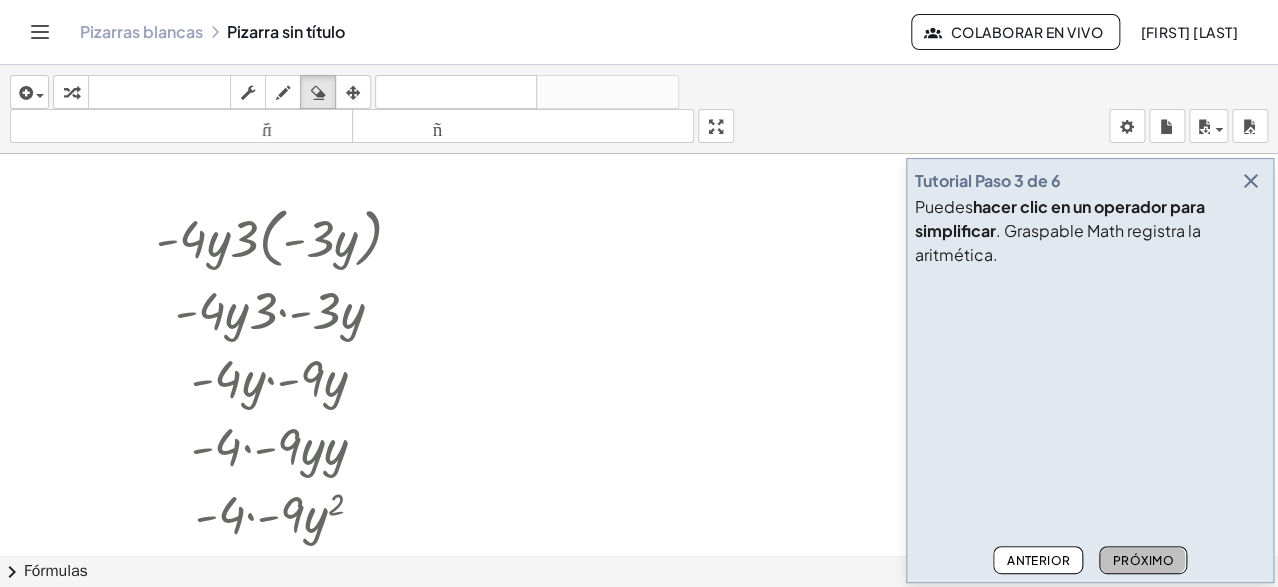 click on "Próximo" at bounding box center [1142, 560] 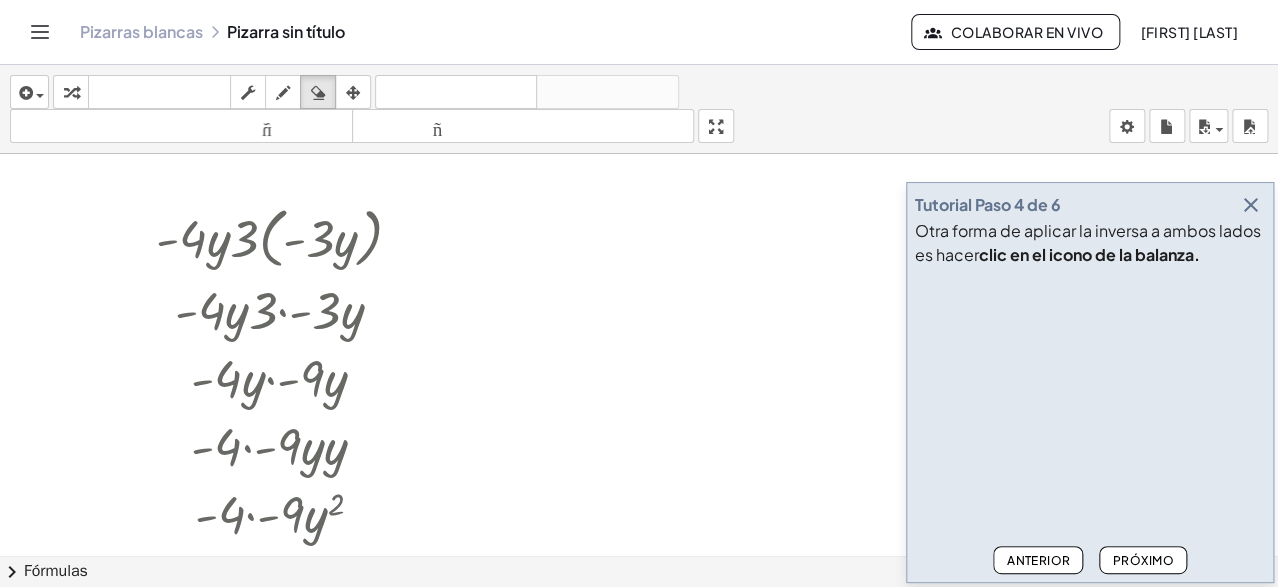 click on "Próximo" at bounding box center [1142, 560] 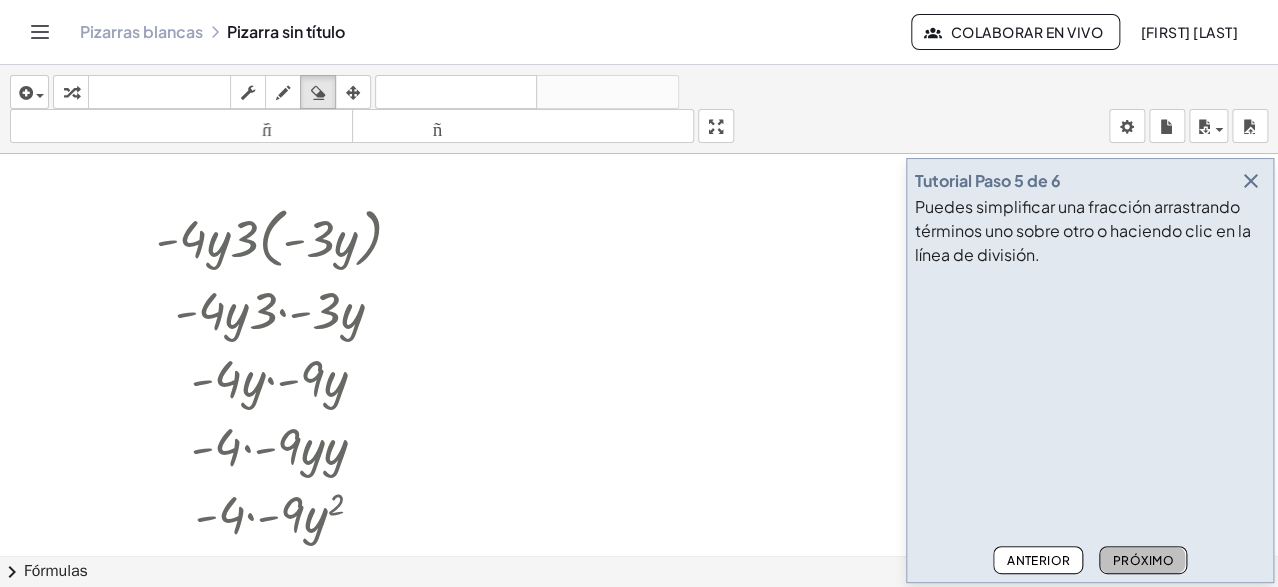 click on "Próximo" at bounding box center (1142, 560) 